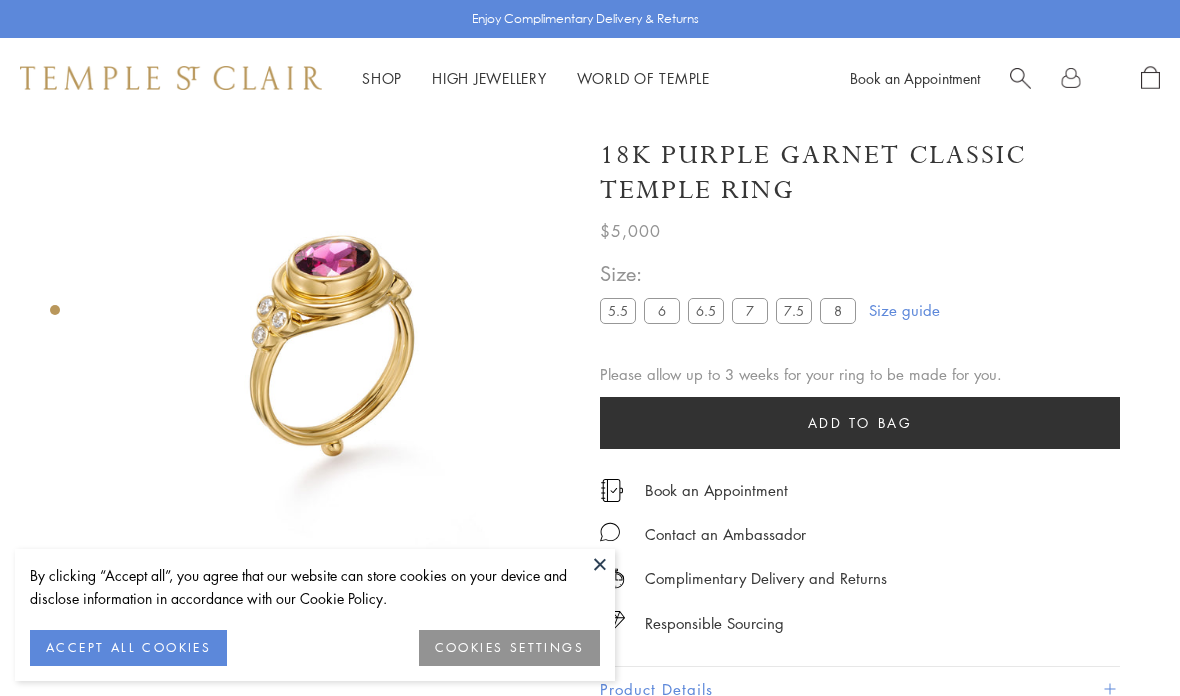 scroll, scrollTop: 118, scrollLeft: 0, axis: vertical 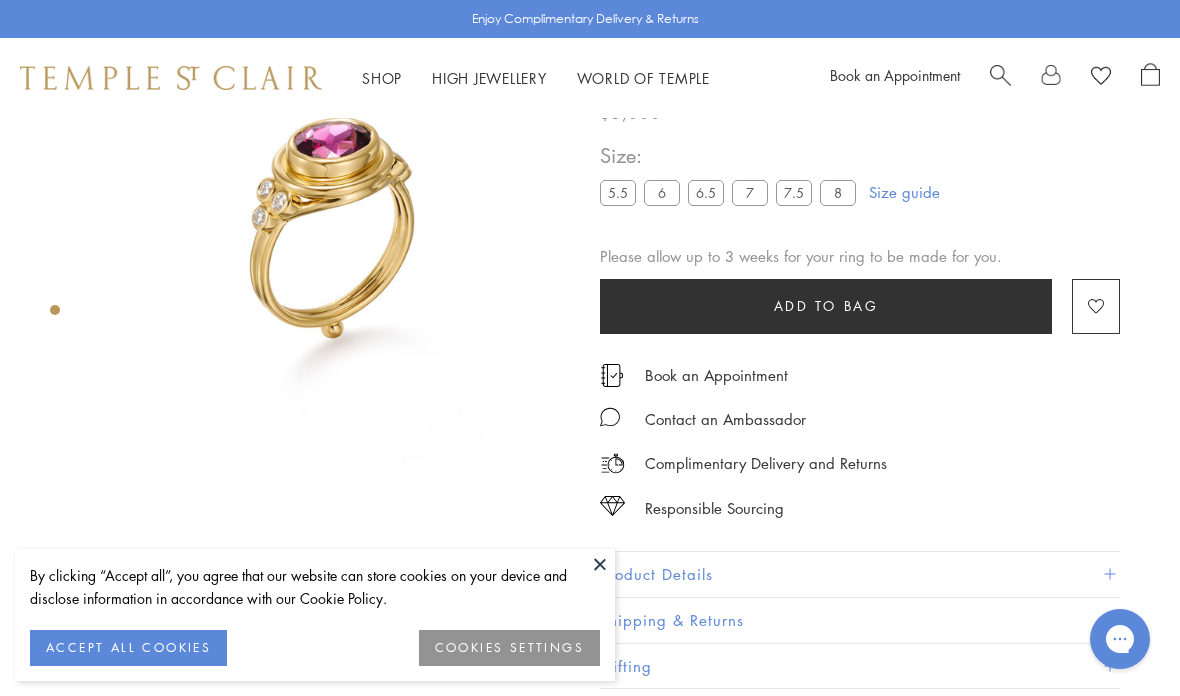 click on "8" at bounding box center (838, 192) 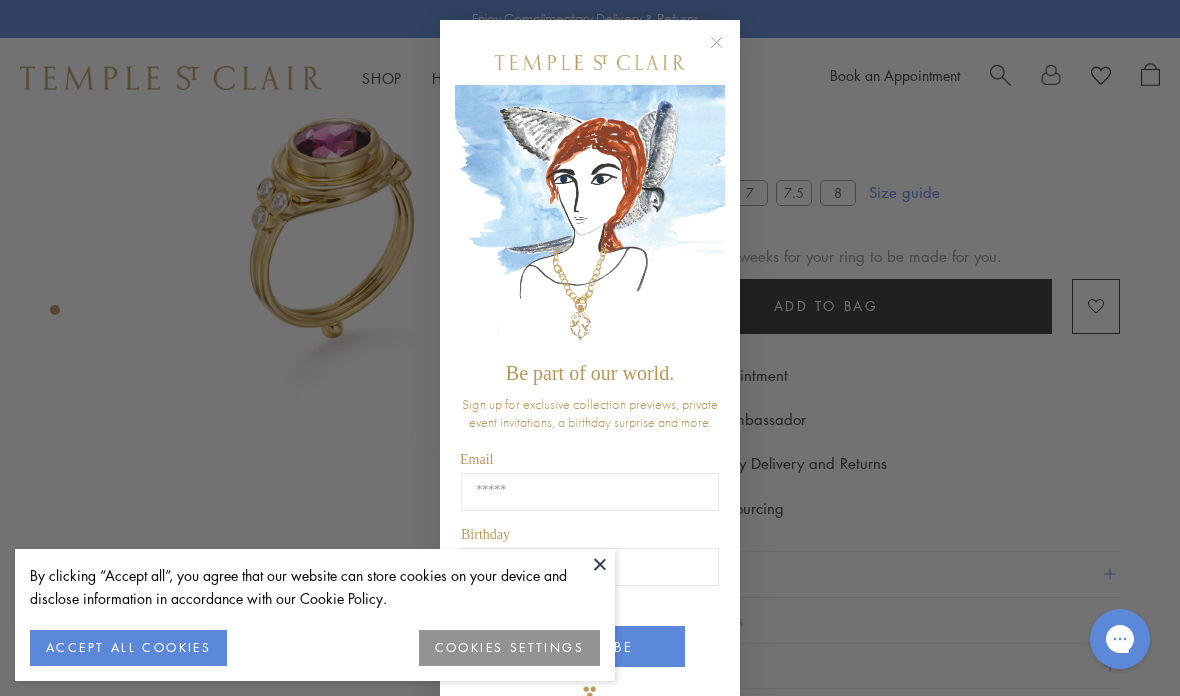 click 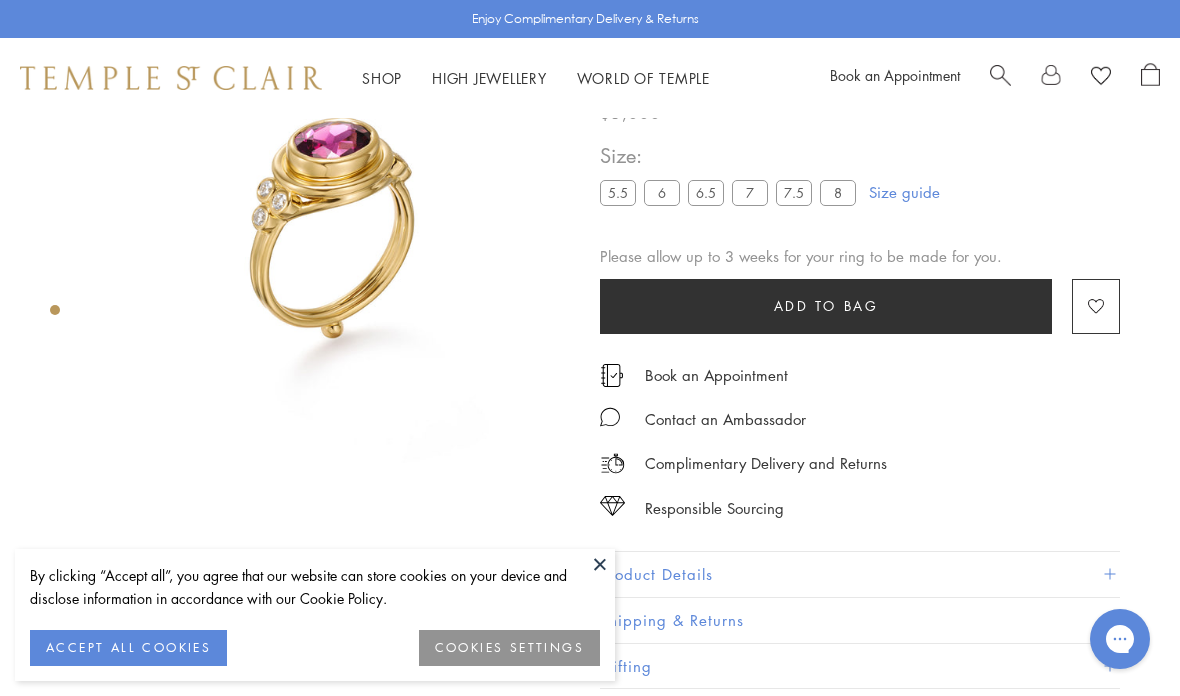 click on "ACCEPT ALL COOKIES" at bounding box center (128, 648) 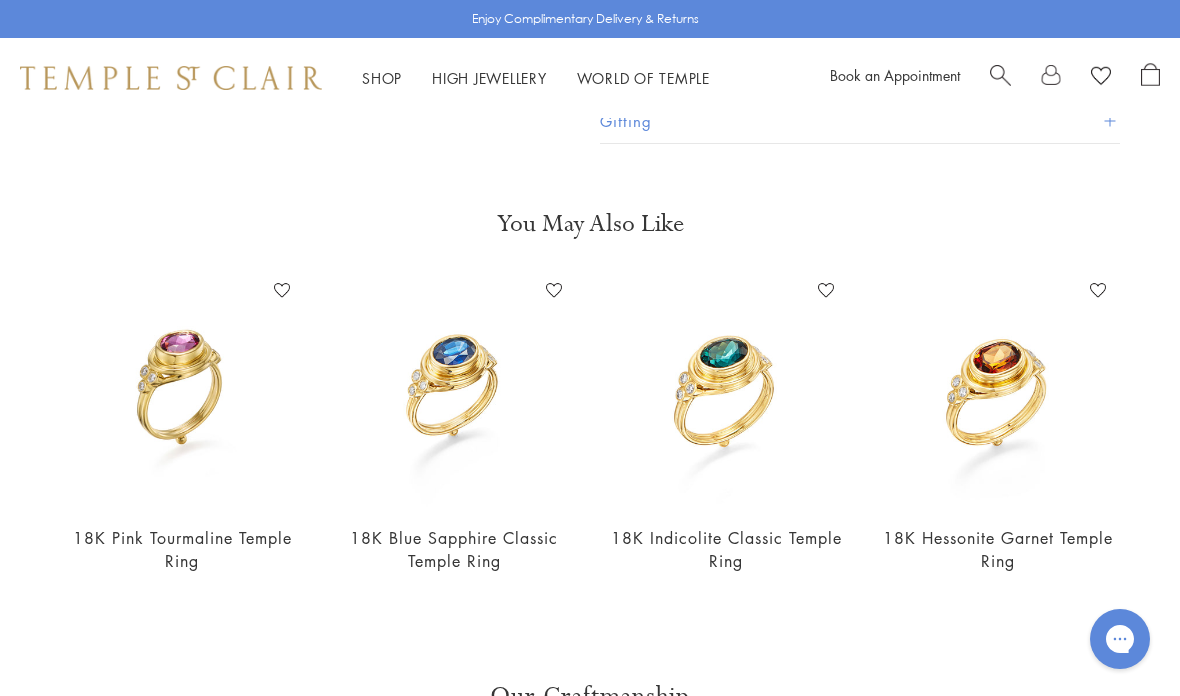 scroll, scrollTop: 662, scrollLeft: 0, axis: vertical 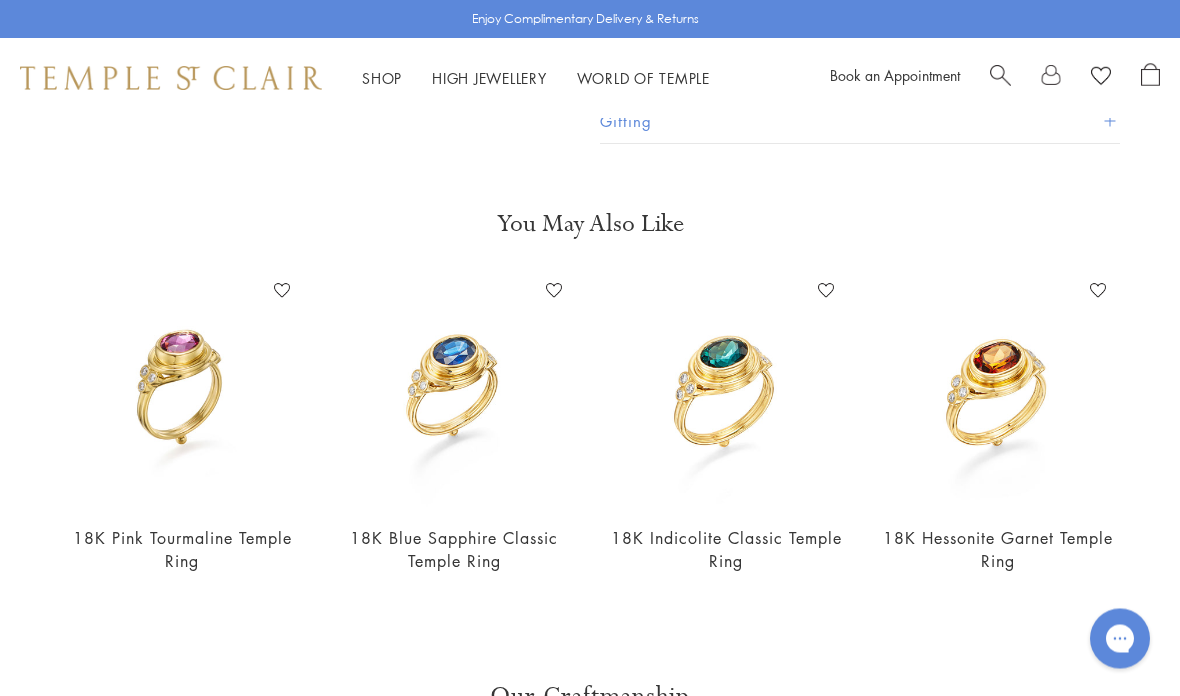 click at bounding box center (726, 392) 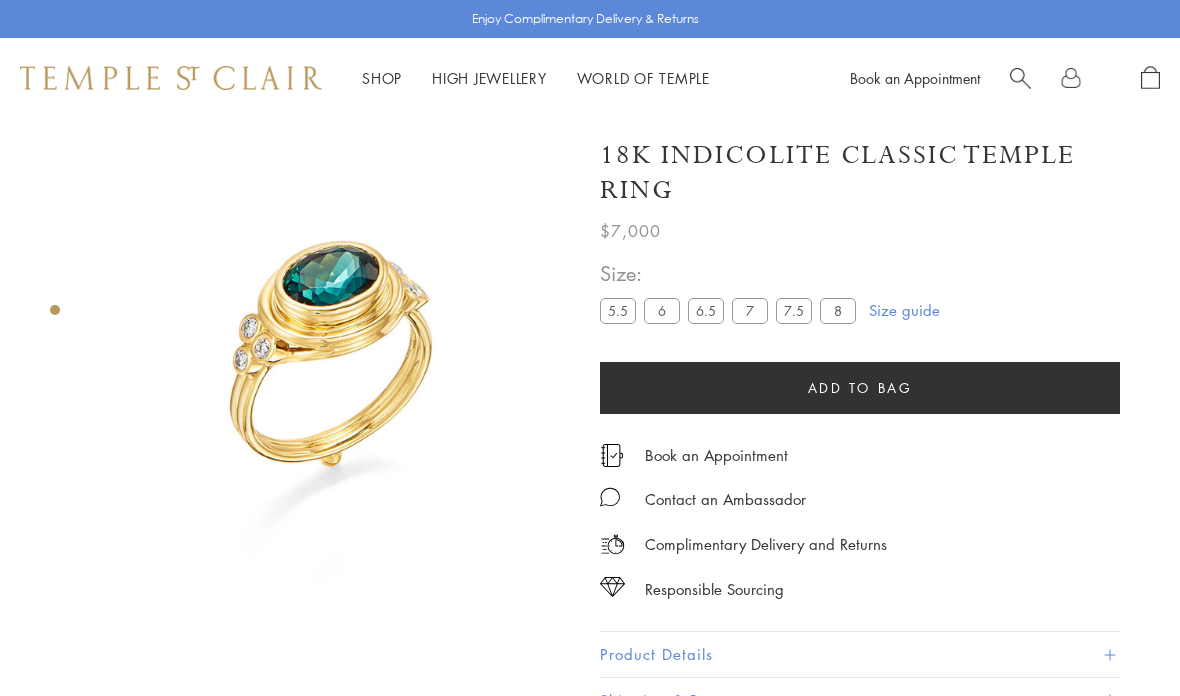 scroll, scrollTop: 115, scrollLeft: 0, axis: vertical 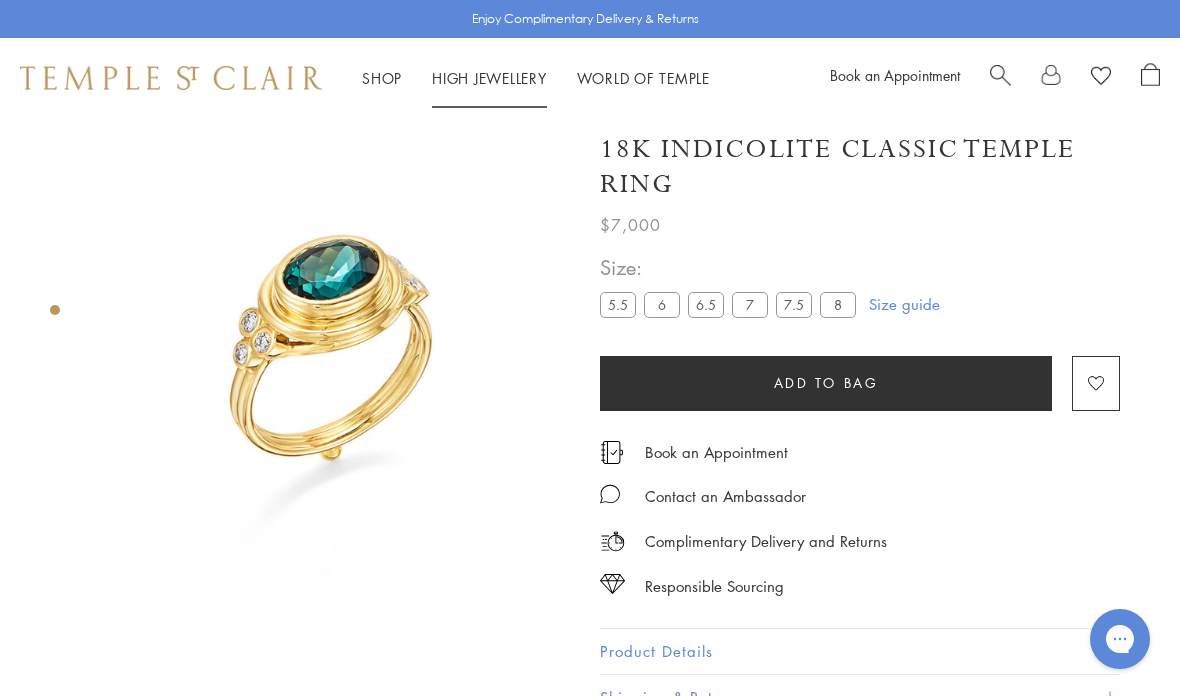 click on "High Jewellery High Jewellery" at bounding box center [489, 78] 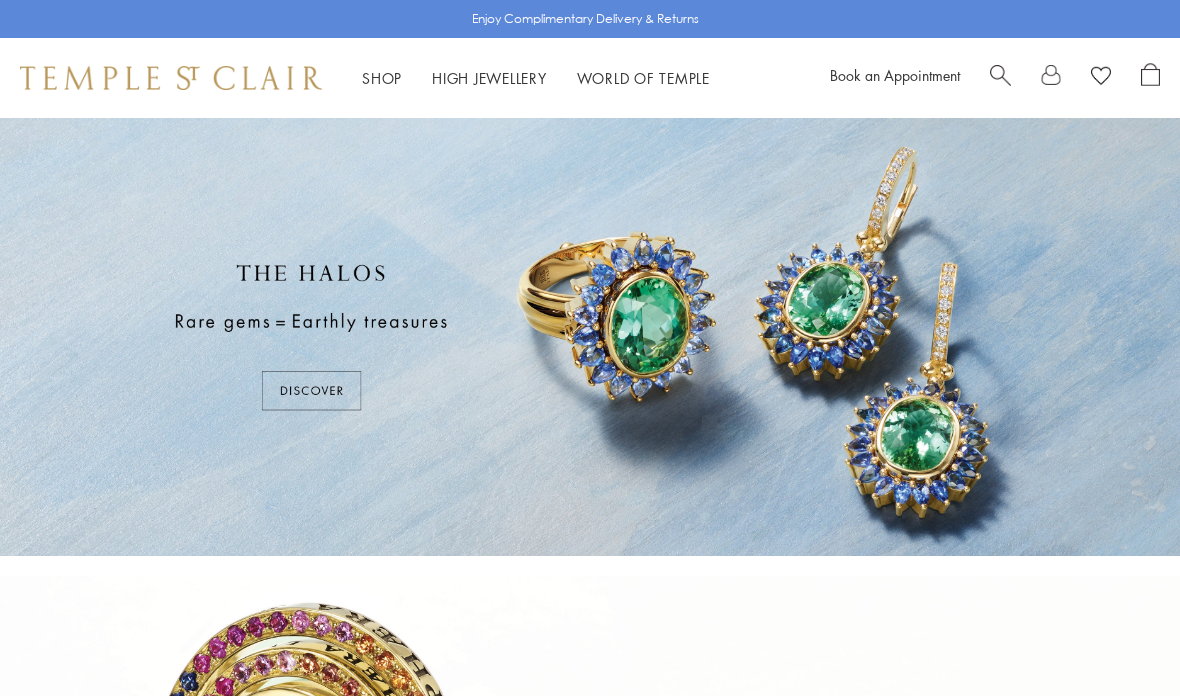 scroll, scrollTop: 0, scrollLeft: 0, axis: both 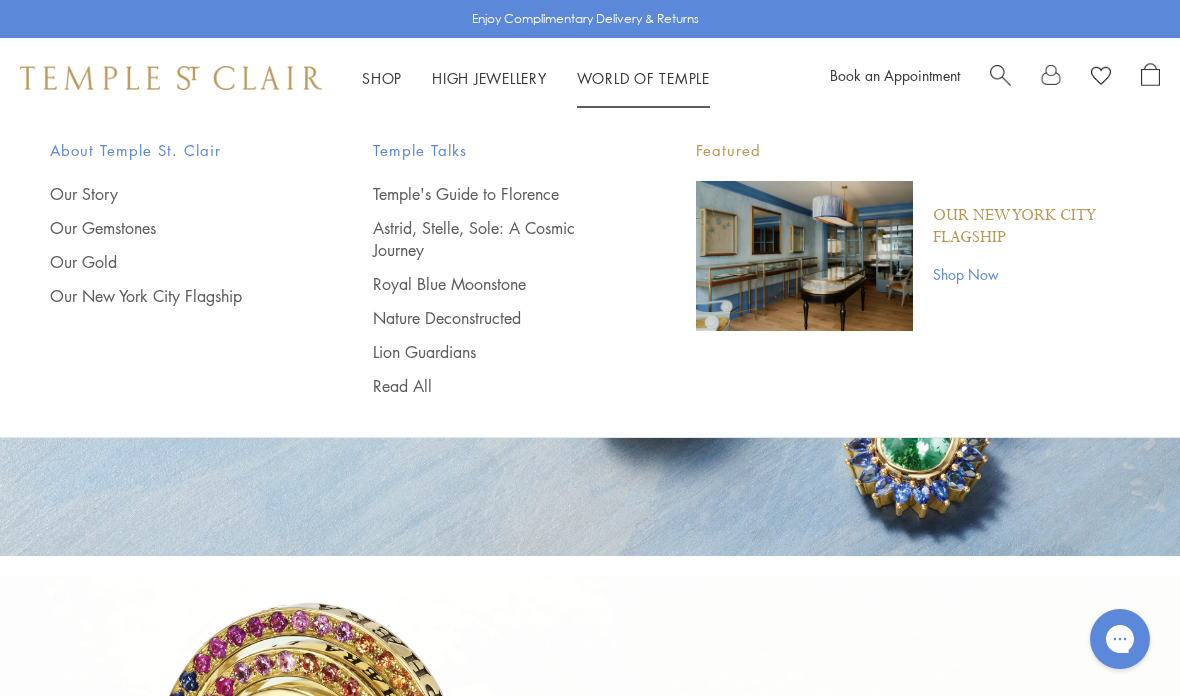 click on "Temple's Guide to Florence" at bounding box center (494, 194) 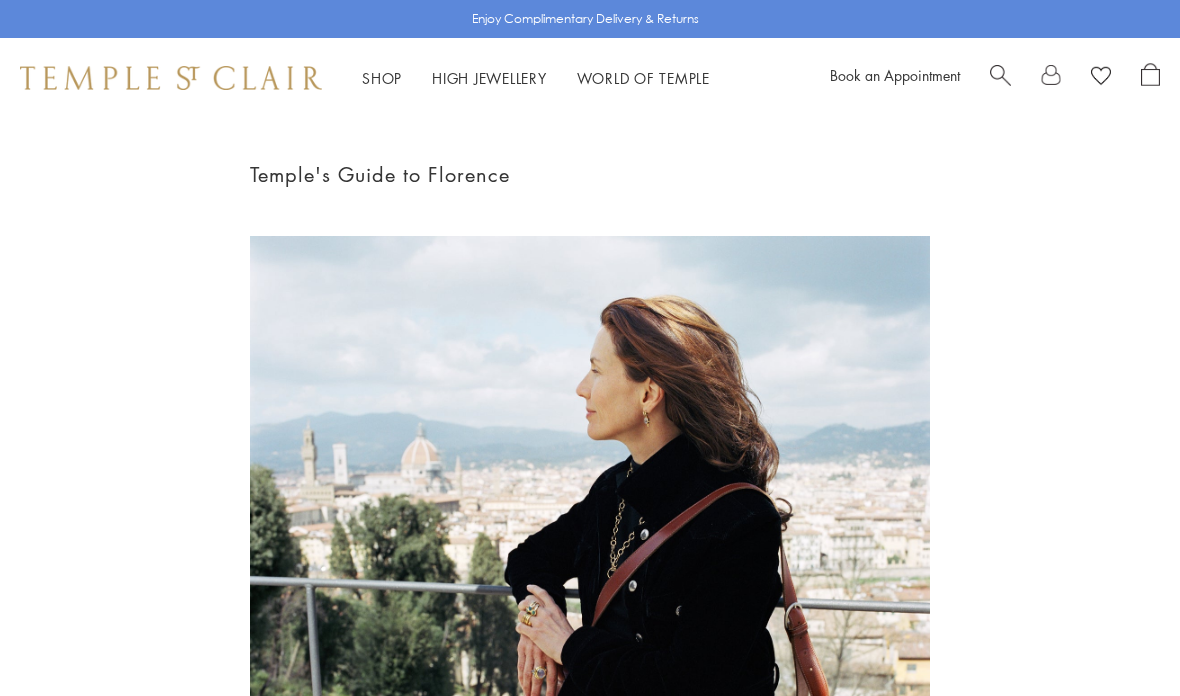 scroll, scrollTop: 0, scrollLeft: 0, axis: both 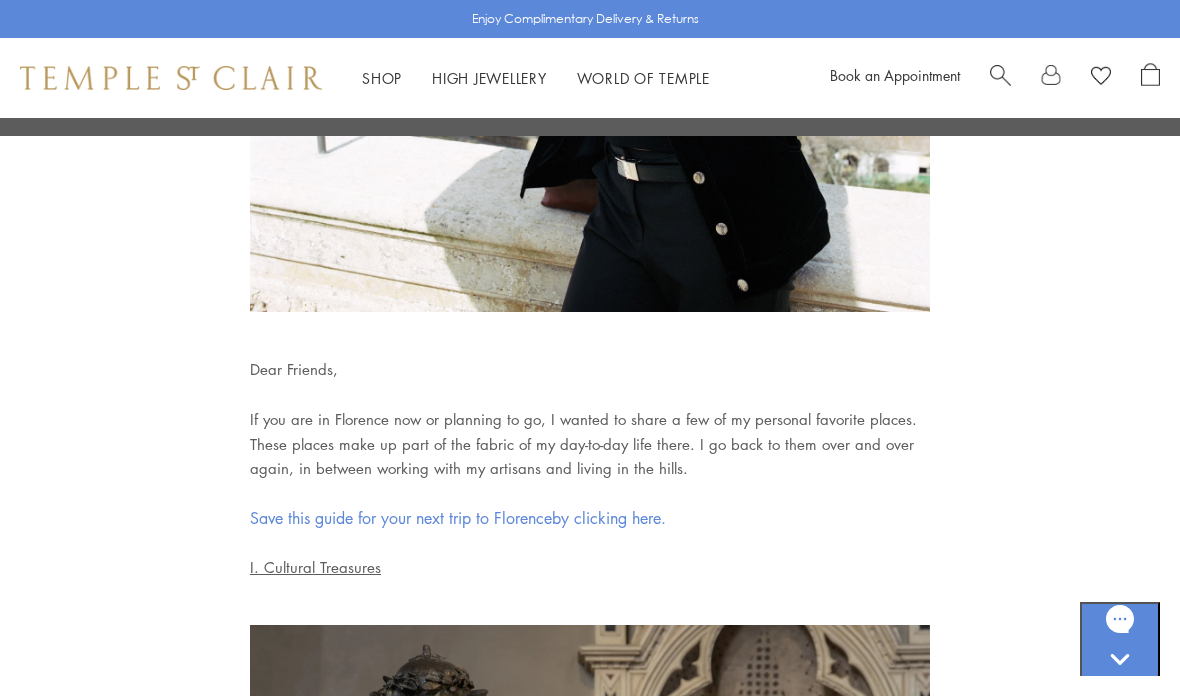 click on "Save this guide for your next trip to Florence" at bounding box center [401, 518] 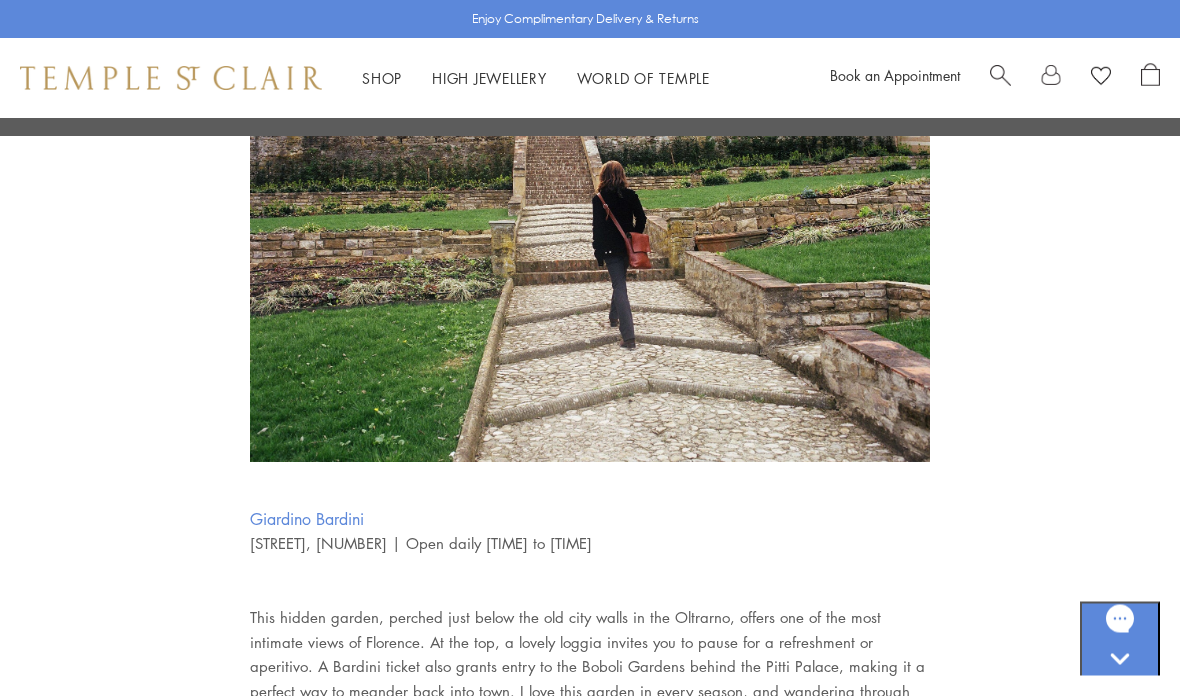 scroll, scrollTop: 1764, scrollLeft: 0, axis: vertical 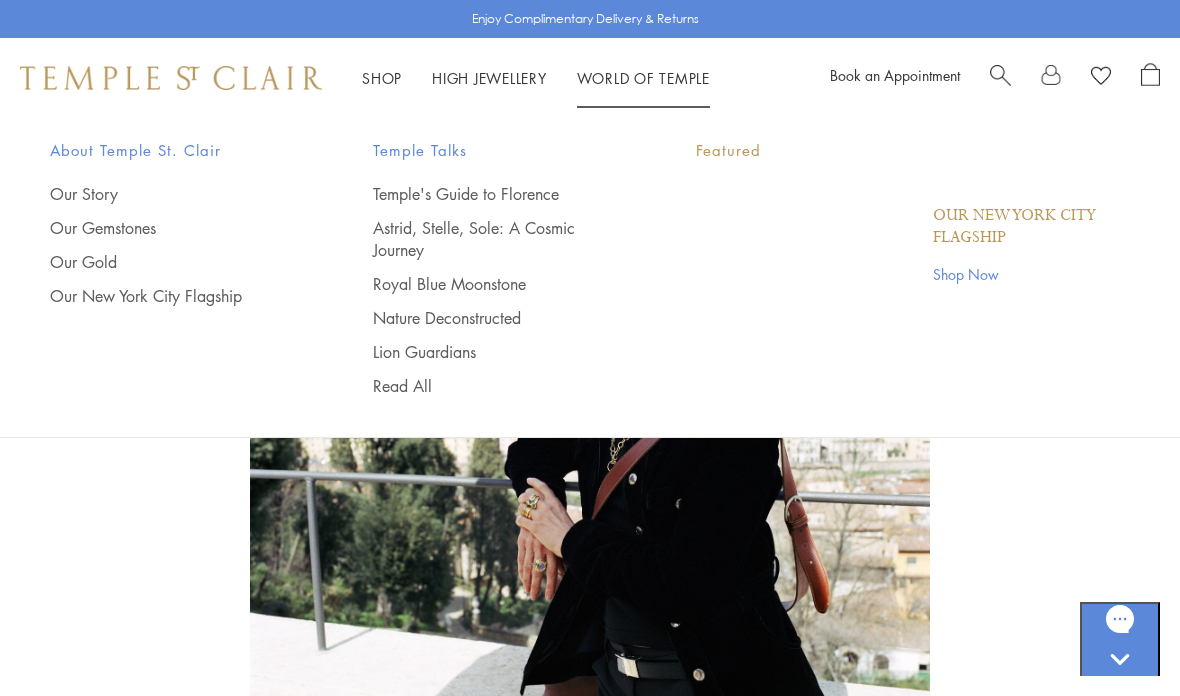 click on "World of Temple World of Temple" at bounding box center (643, 78) 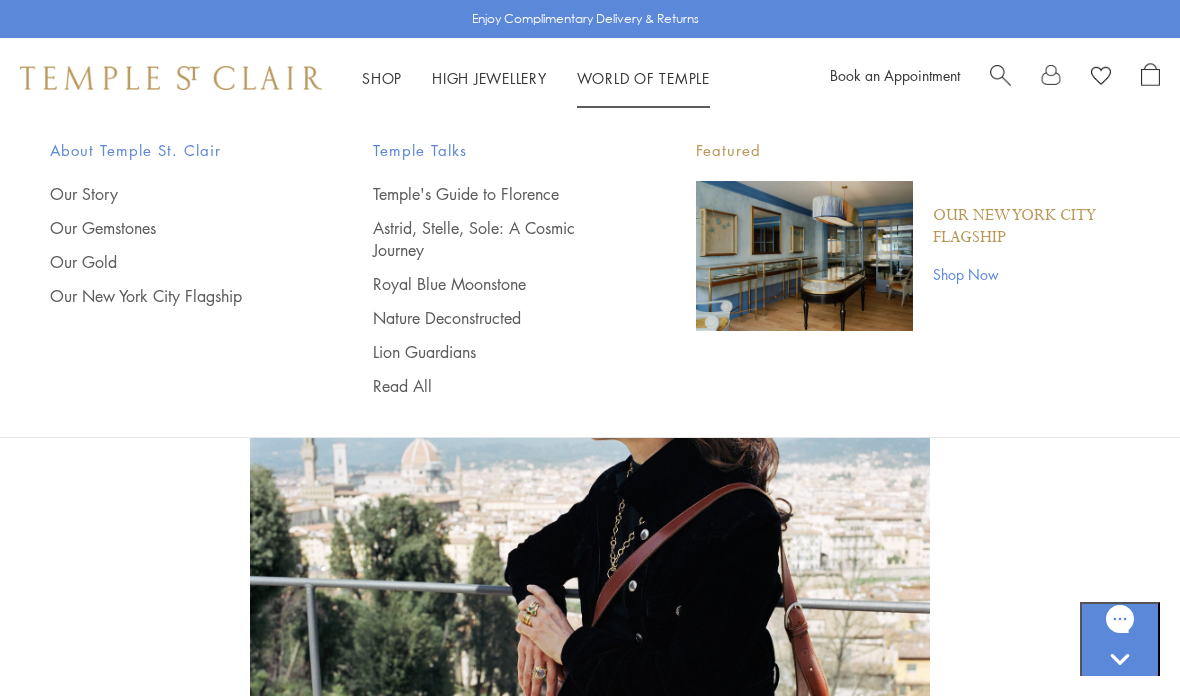 click on "Lion Guardians" at bounding box center (494, 352) 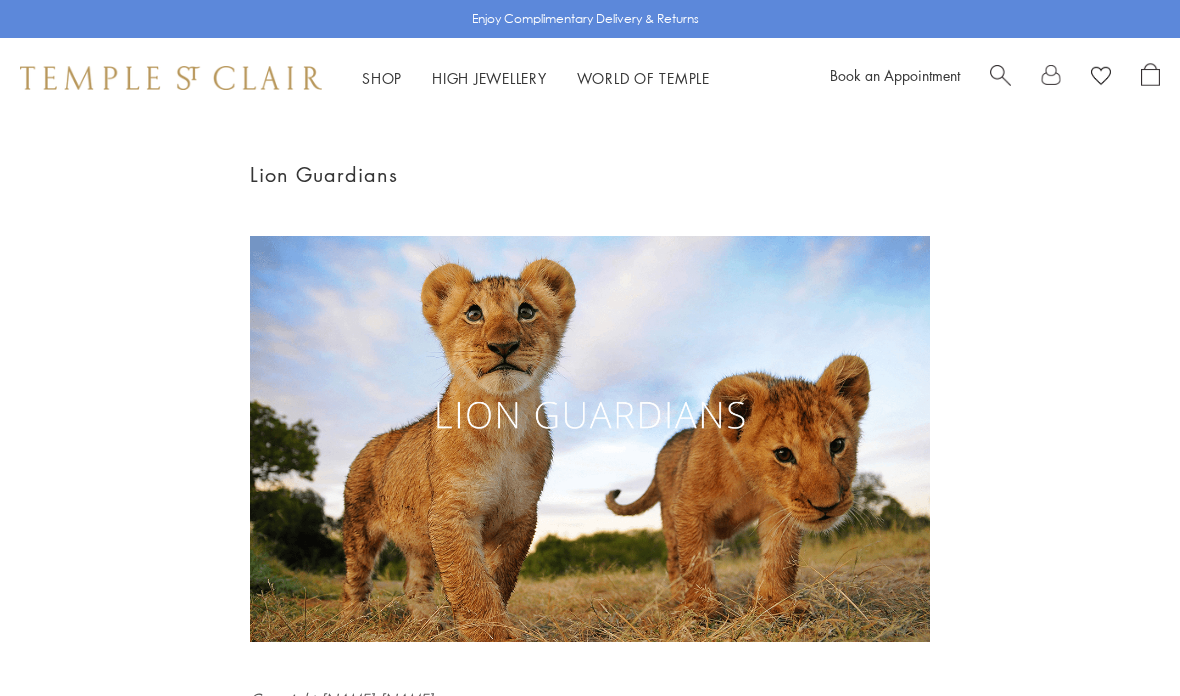 scroll, scrollTop: 0, scrollLeft: 0, axis: both 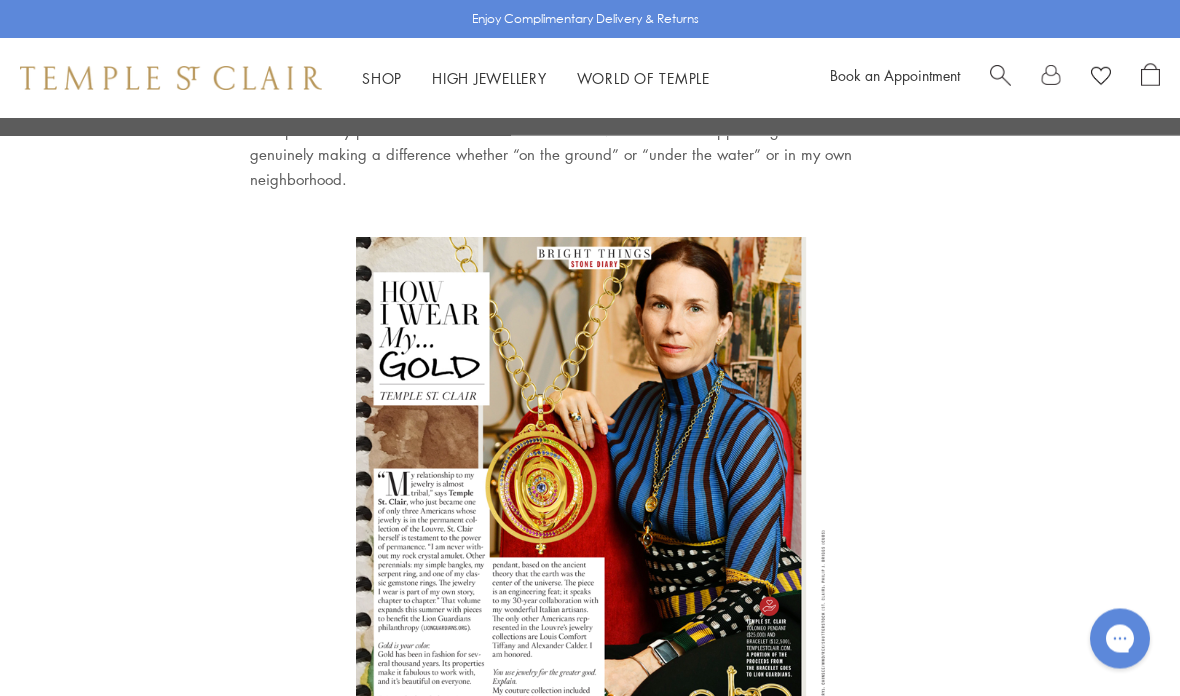 click at bounding box center [590, 539] 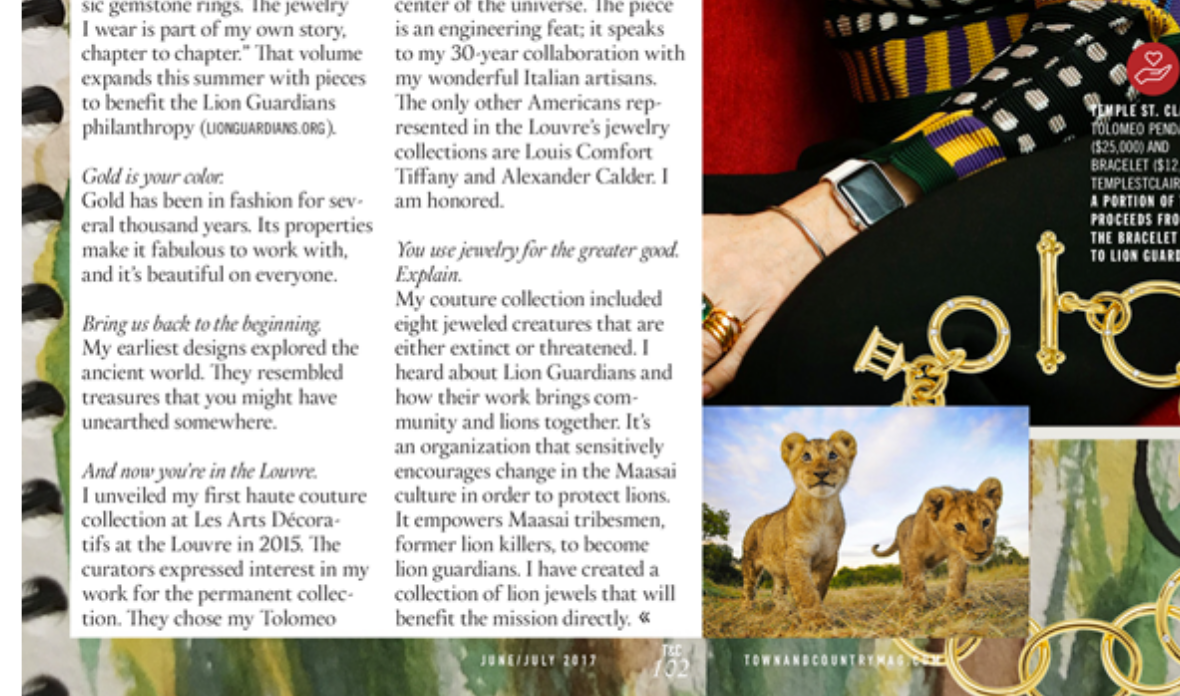 scroll, scrollTop: 1973, scrollLeft: 0, axis: vertical 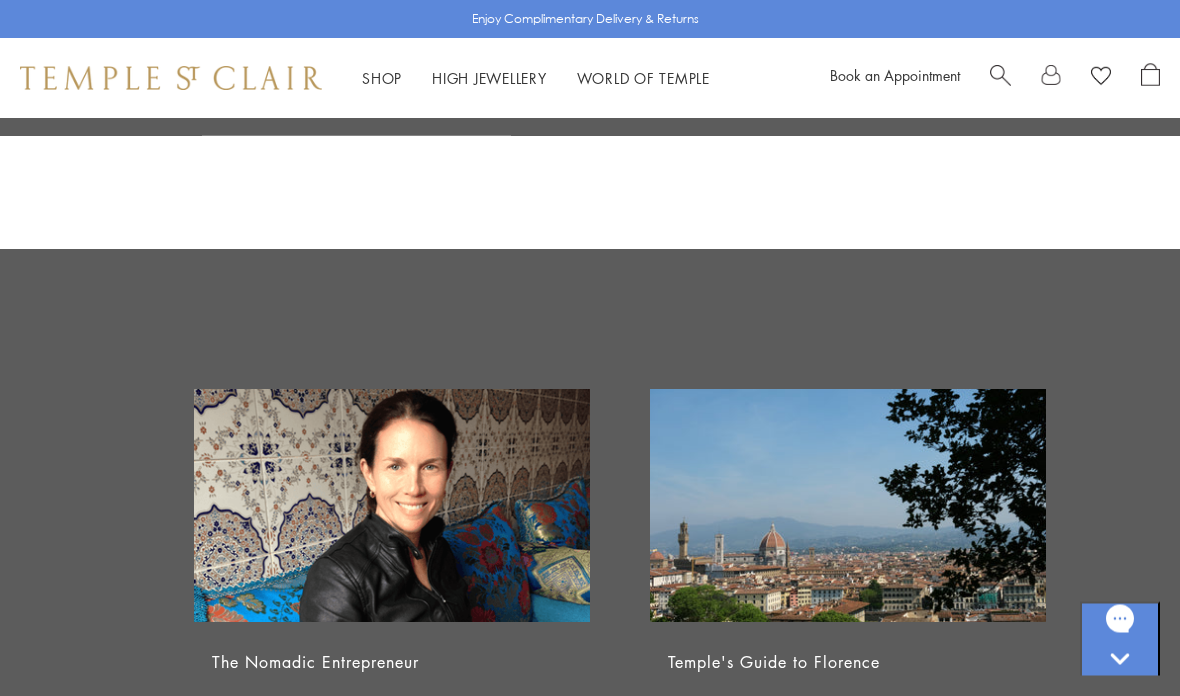 click on "The Nomadic Entrepreneur" at bounding box center [315, 663] 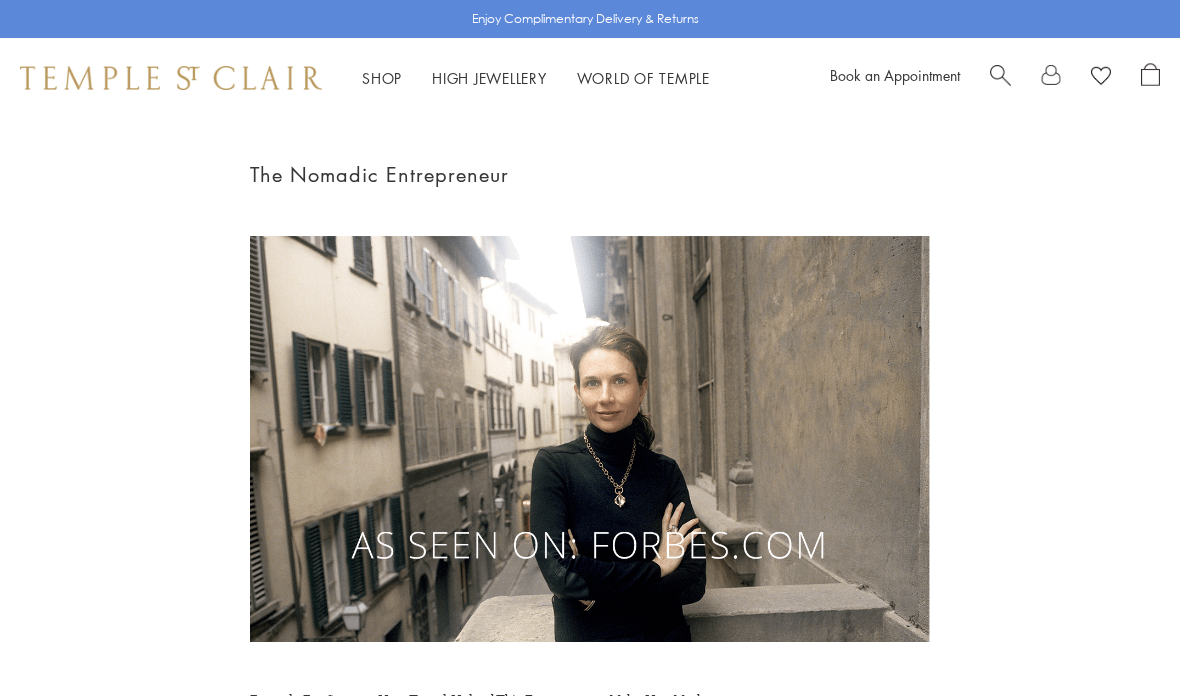 scroll, scrollTop: 0, scrollLeft: 0, axis: both 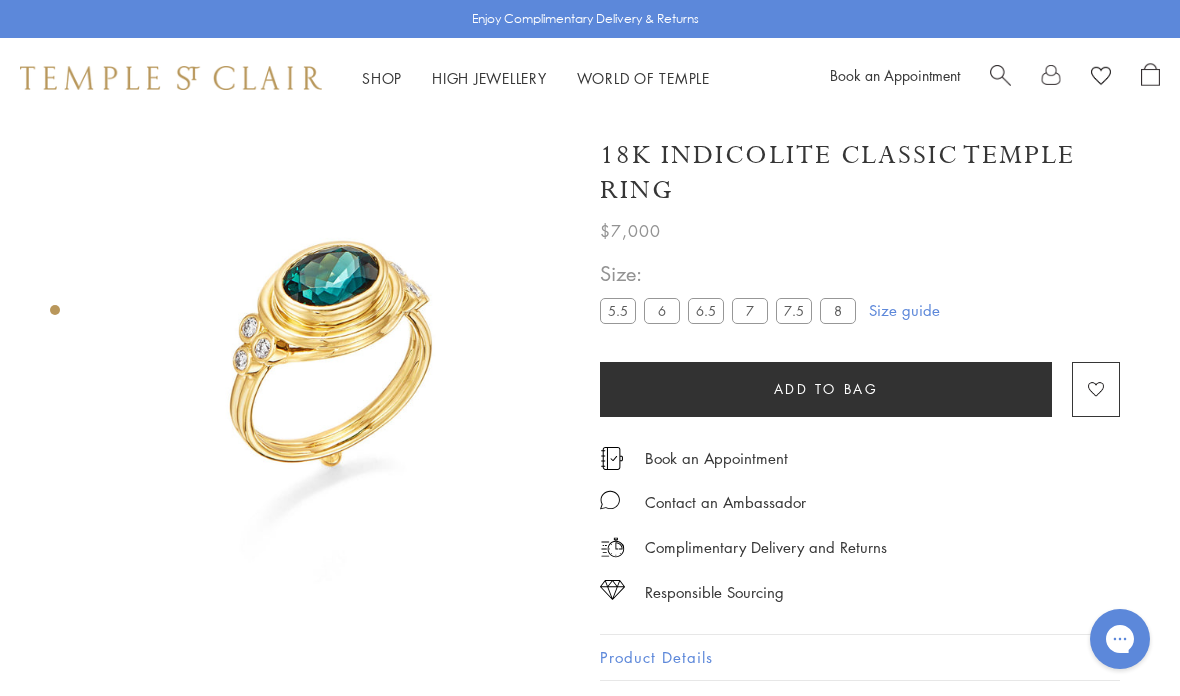 click at bounding box center [1000, 73] 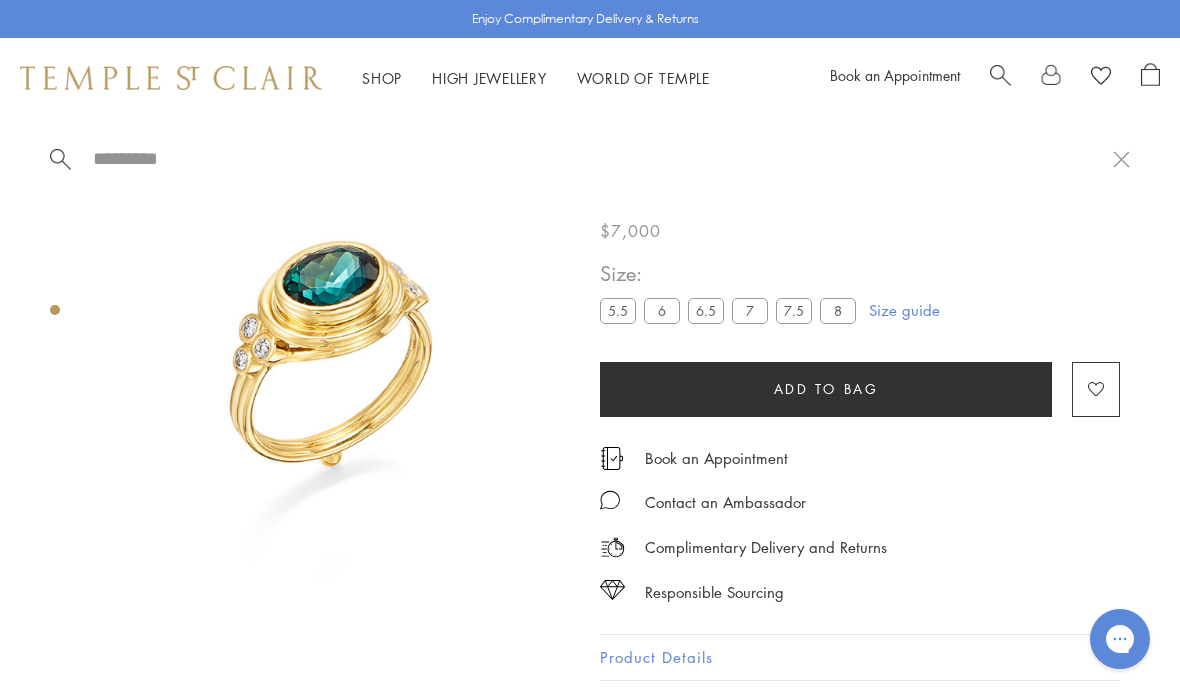 click at bounding box center [602, 158] 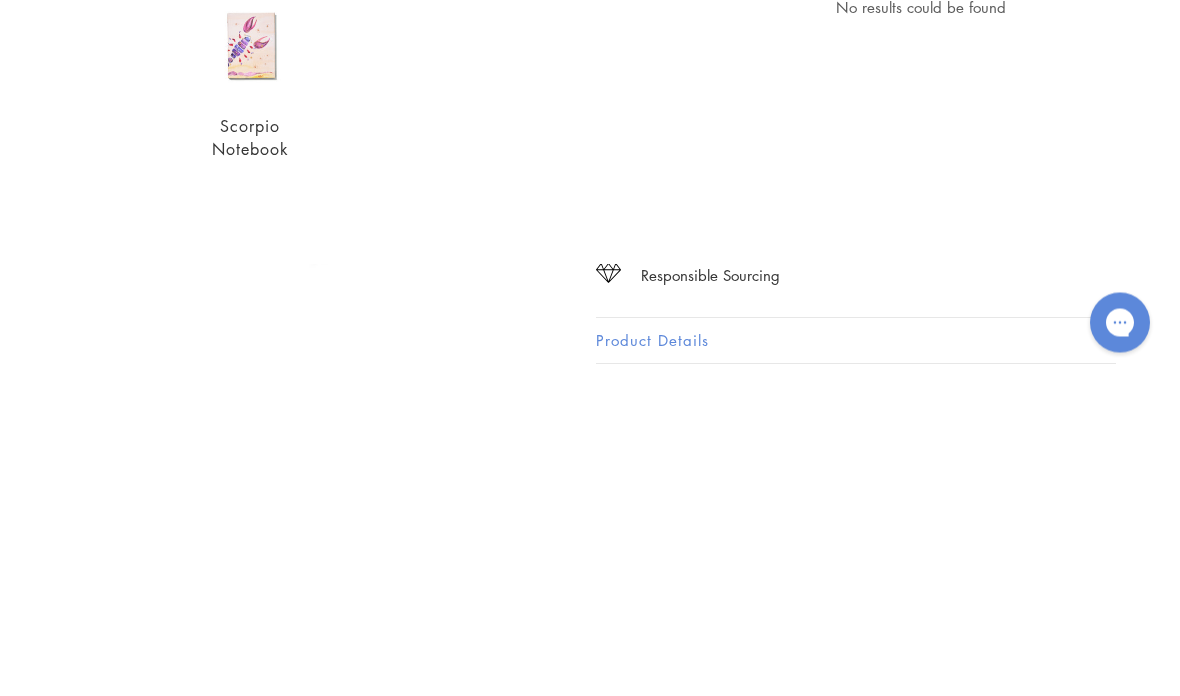 scroll, scrollTop: 0, scrollLeft: 0, axis: both 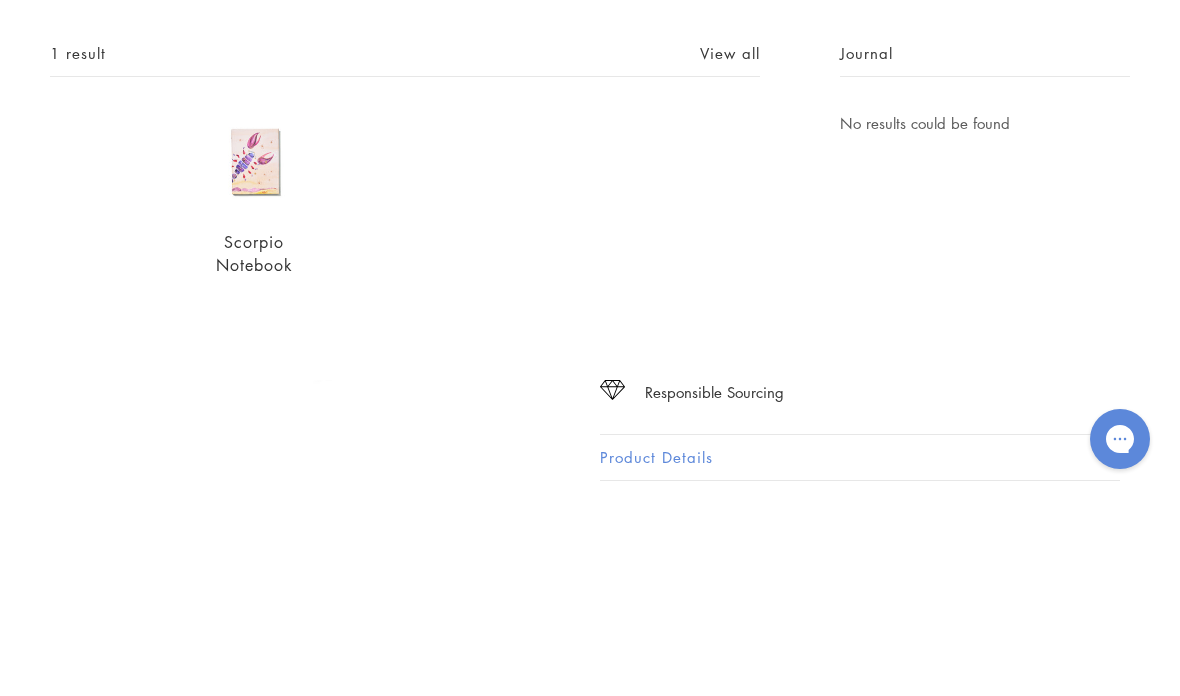 type on "**********" 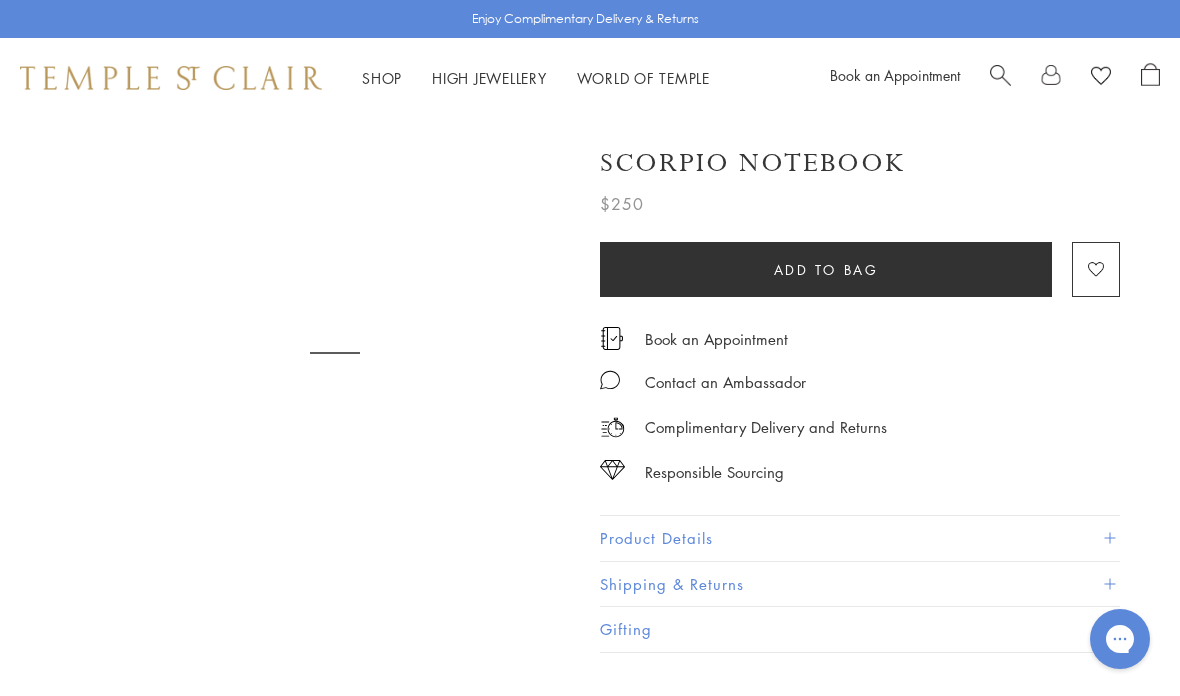 scroll, scrollTop: 0, scrollLeft: 0, axis: both 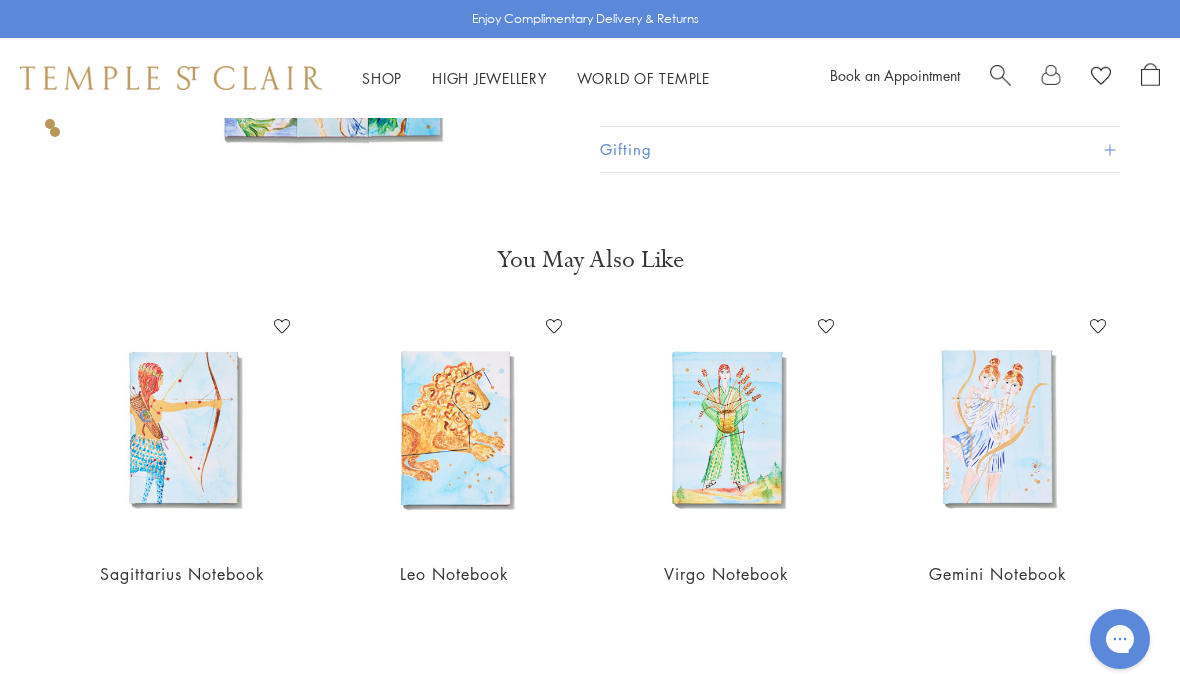 click at bounding box center [454, 427] 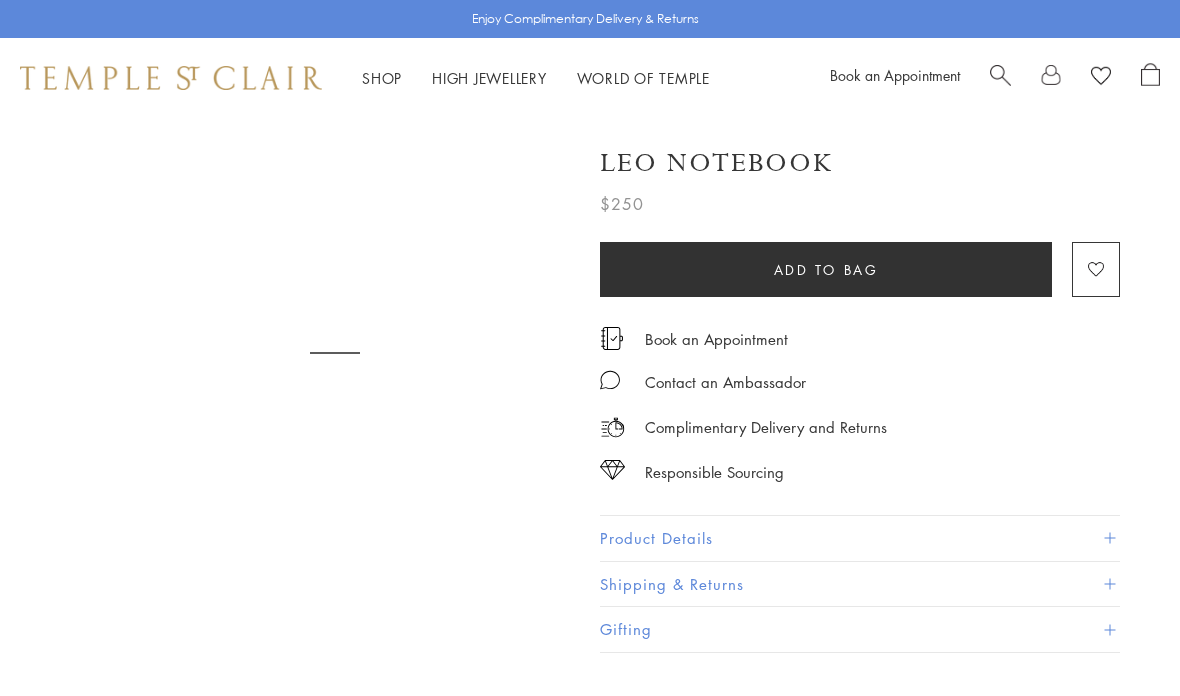 scroll, scrollTop: 0, scrollLeft: 0, axis: both 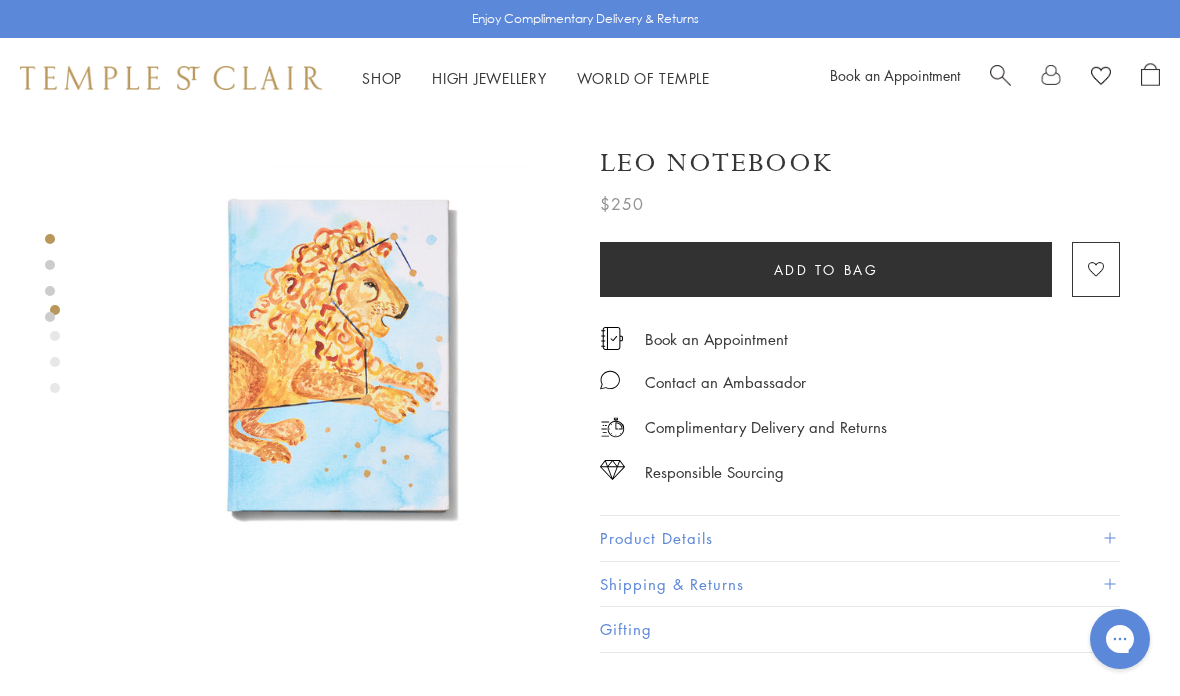 click on "Product Details" at bounding box center [860, 538] 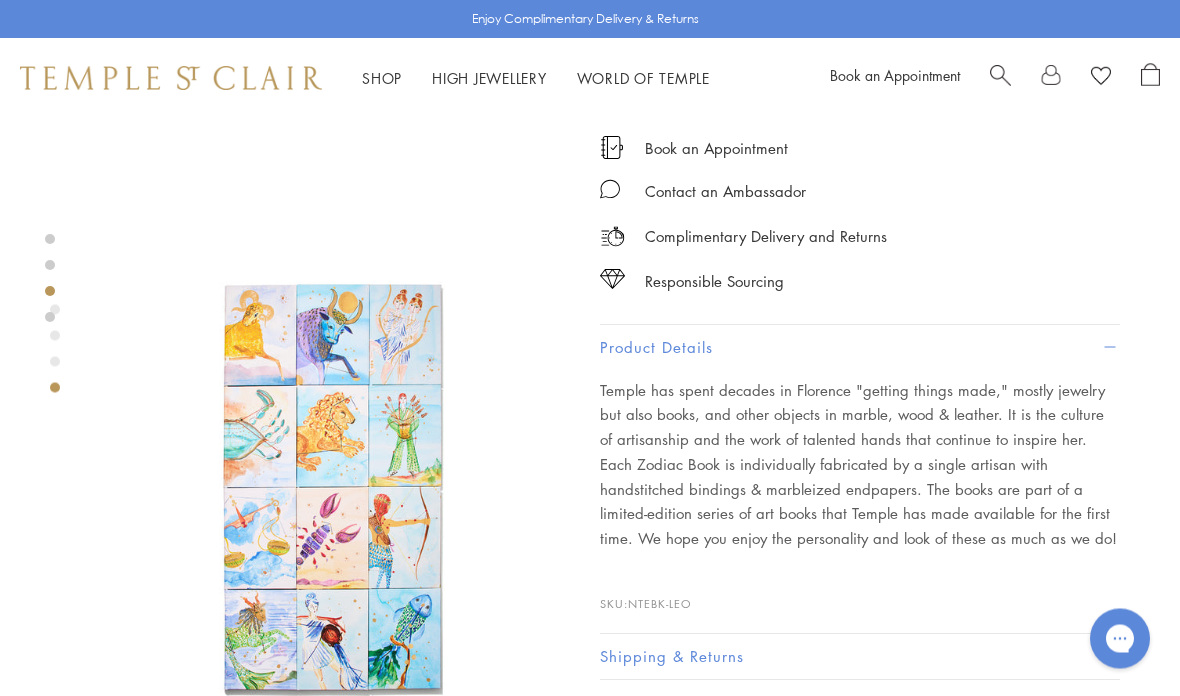 scroll, scrollTop: 1362, scrollLeft: 0, axis: vertical 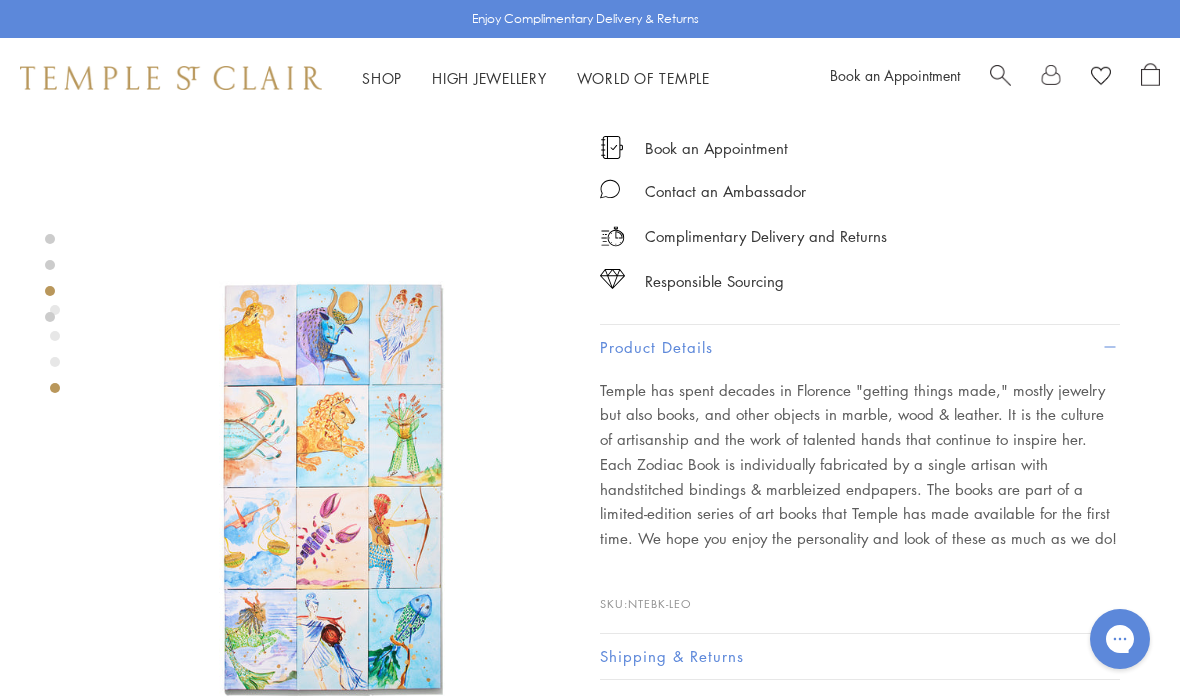 click at bounding box center (335, 491) 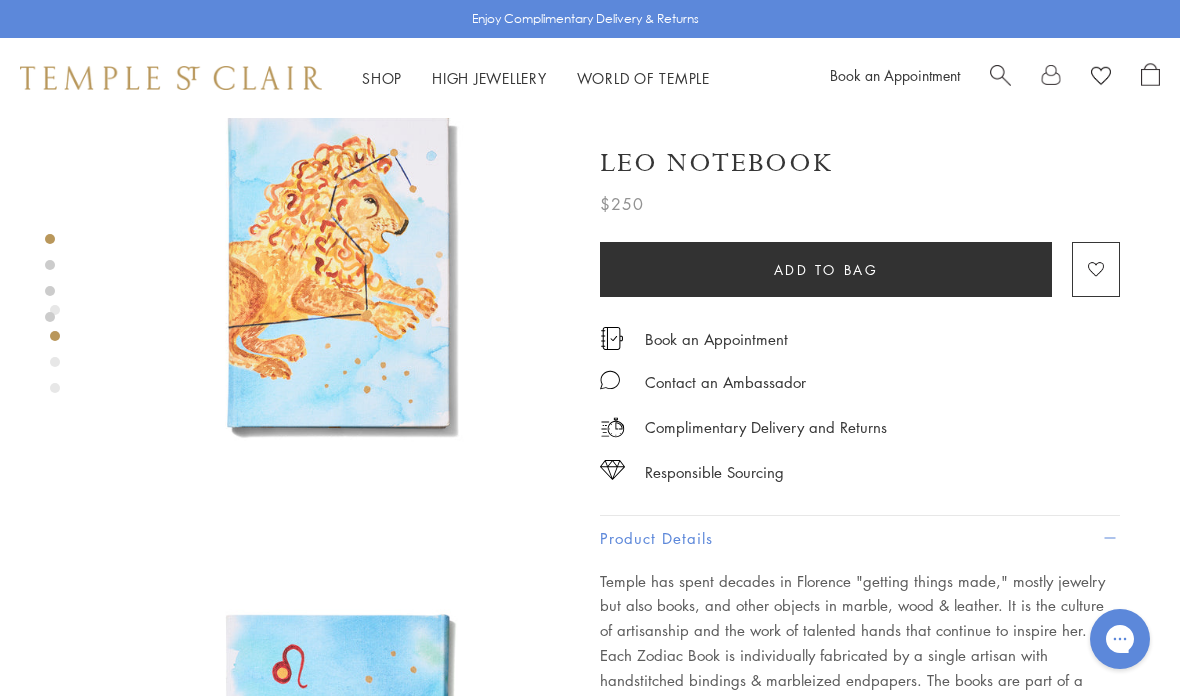 scroll, scrollTop: 0, scrollLeft: 0, axis: both 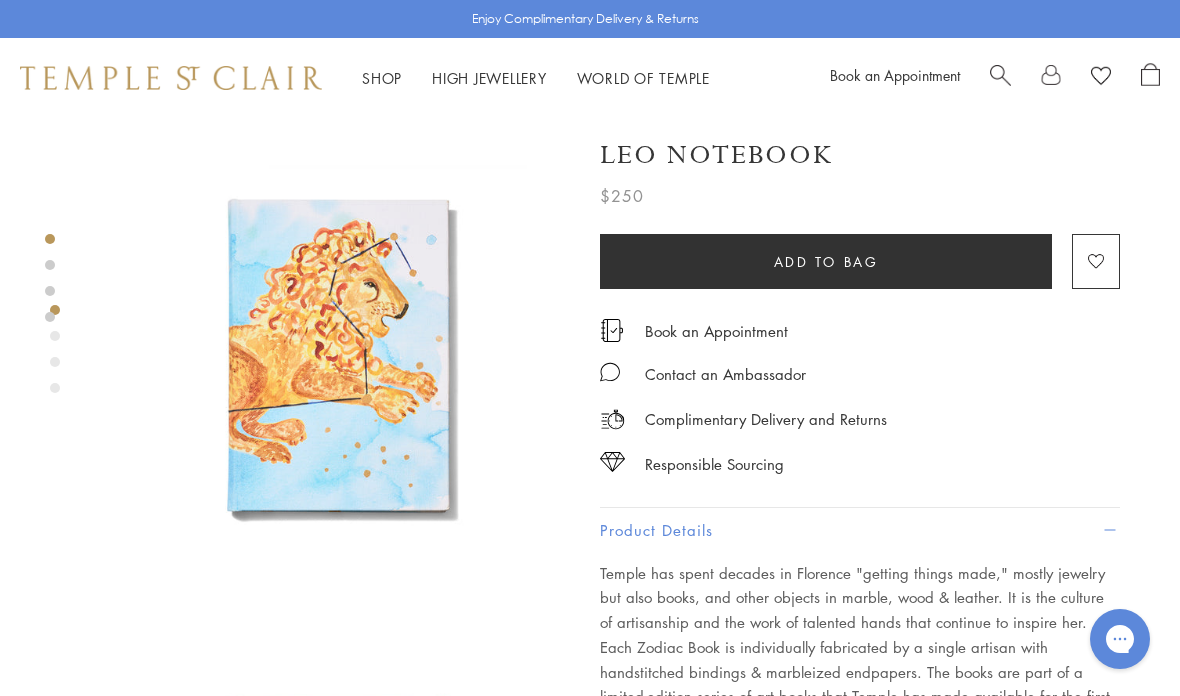 click at bounding box center (1000, 73) 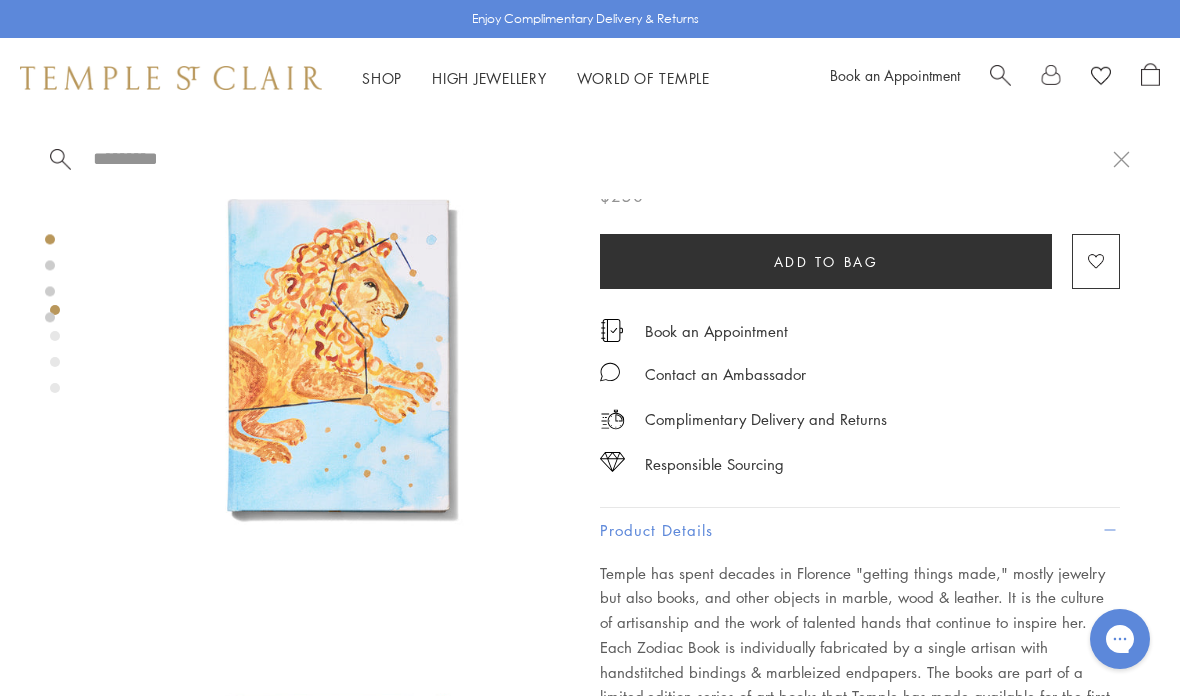 click at bounding box center [602, 158] 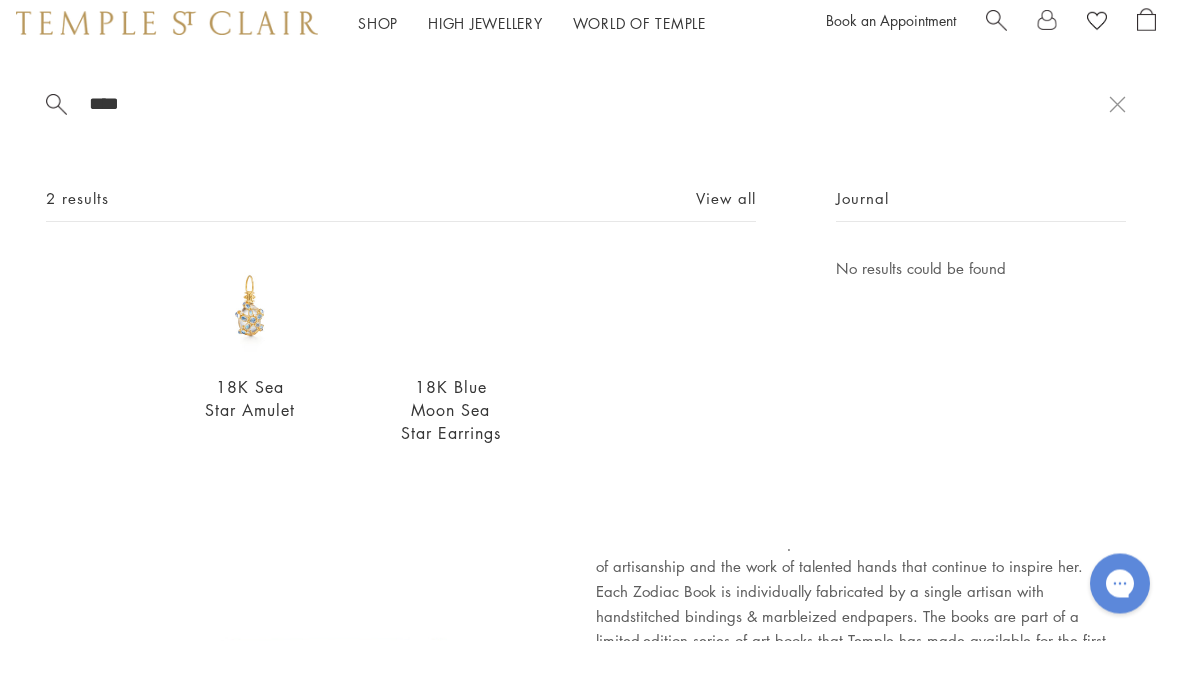 scroll, scrollTop: 56, scrollLeft: 4, axis: both 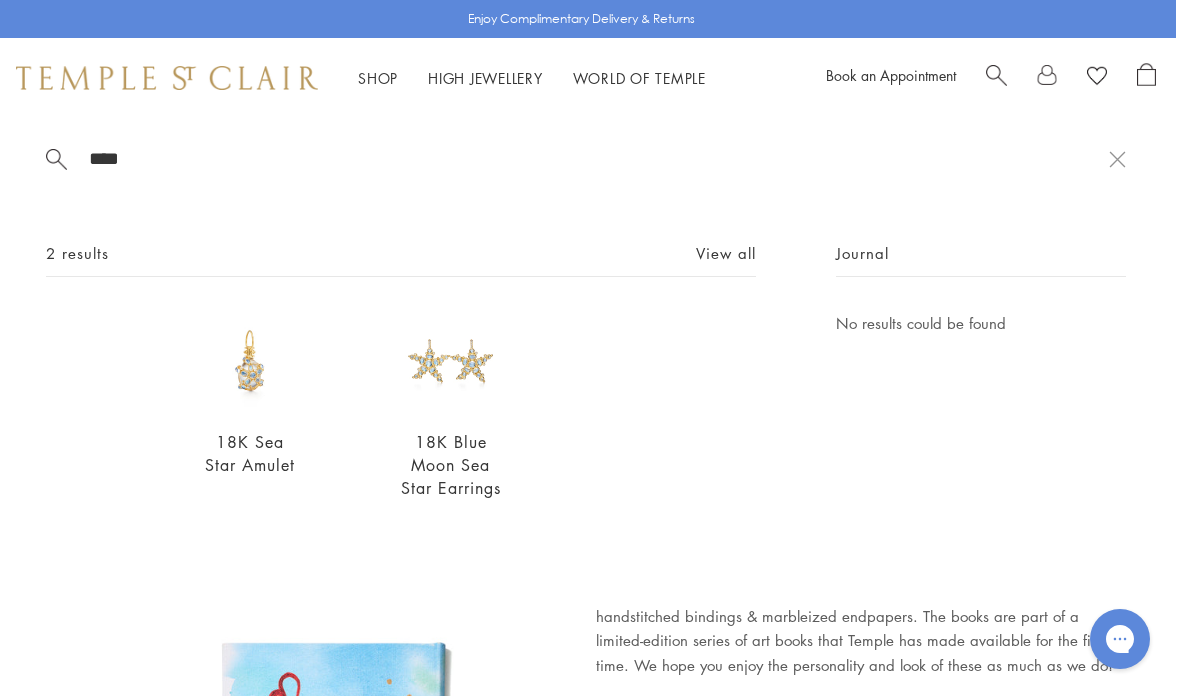 type on "****" 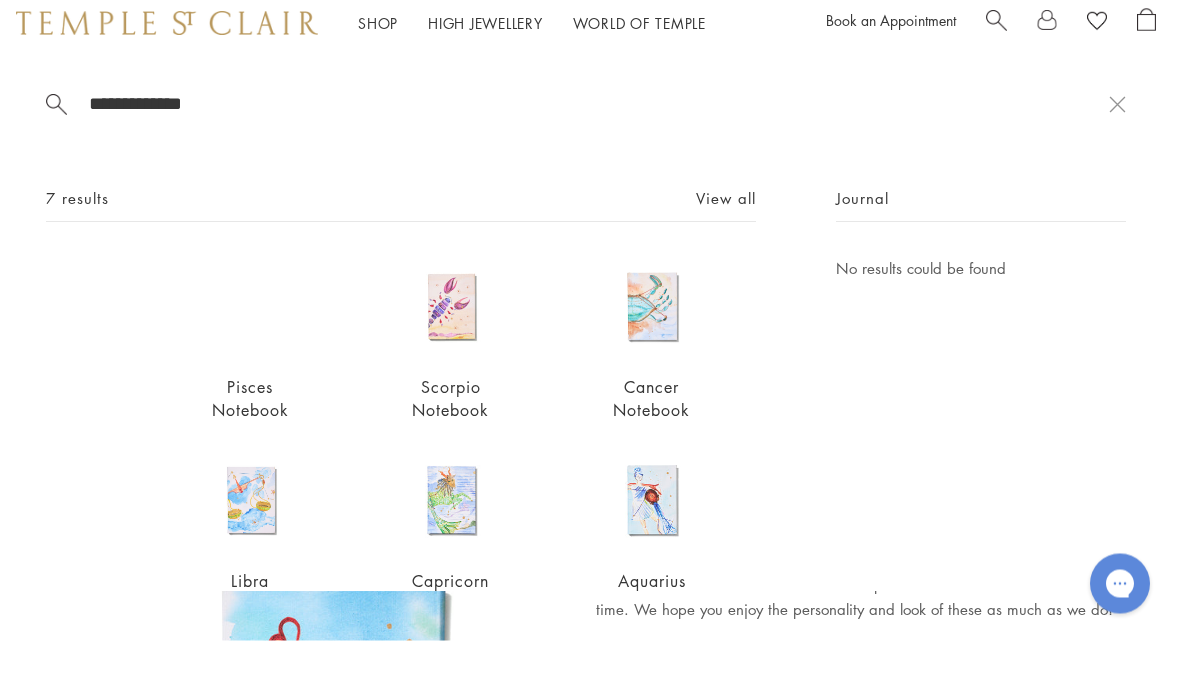 scroll, scrollTop: 112, scrollLeft: 4, axis: both 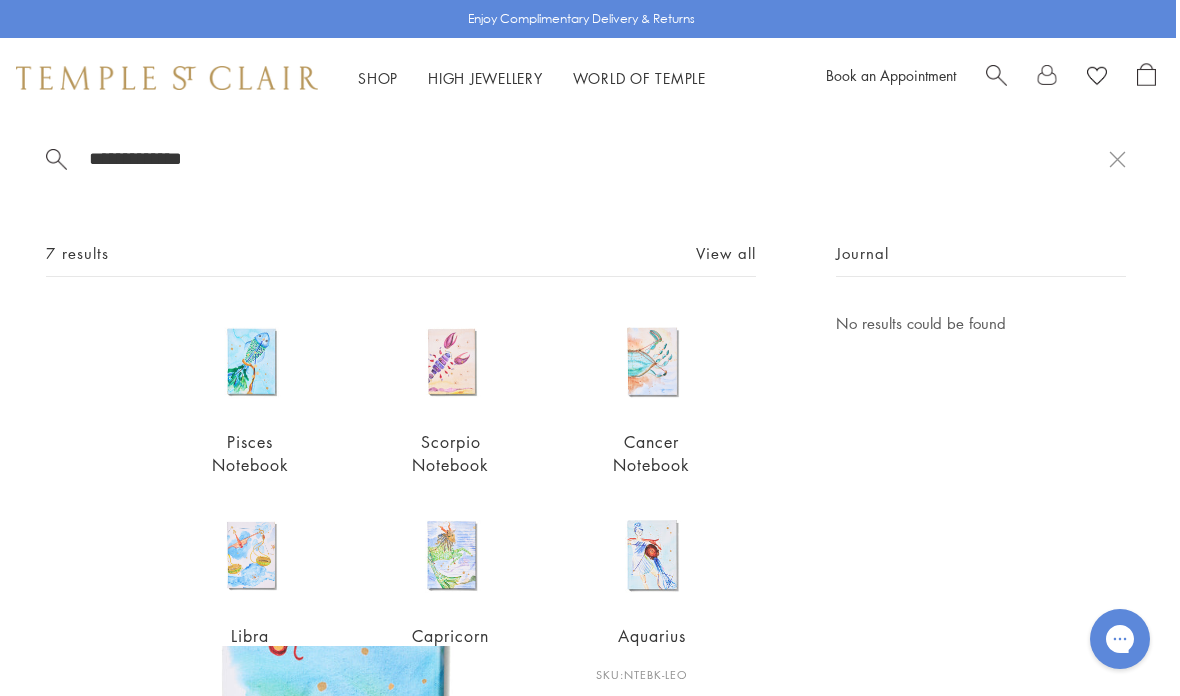 type on "**********" 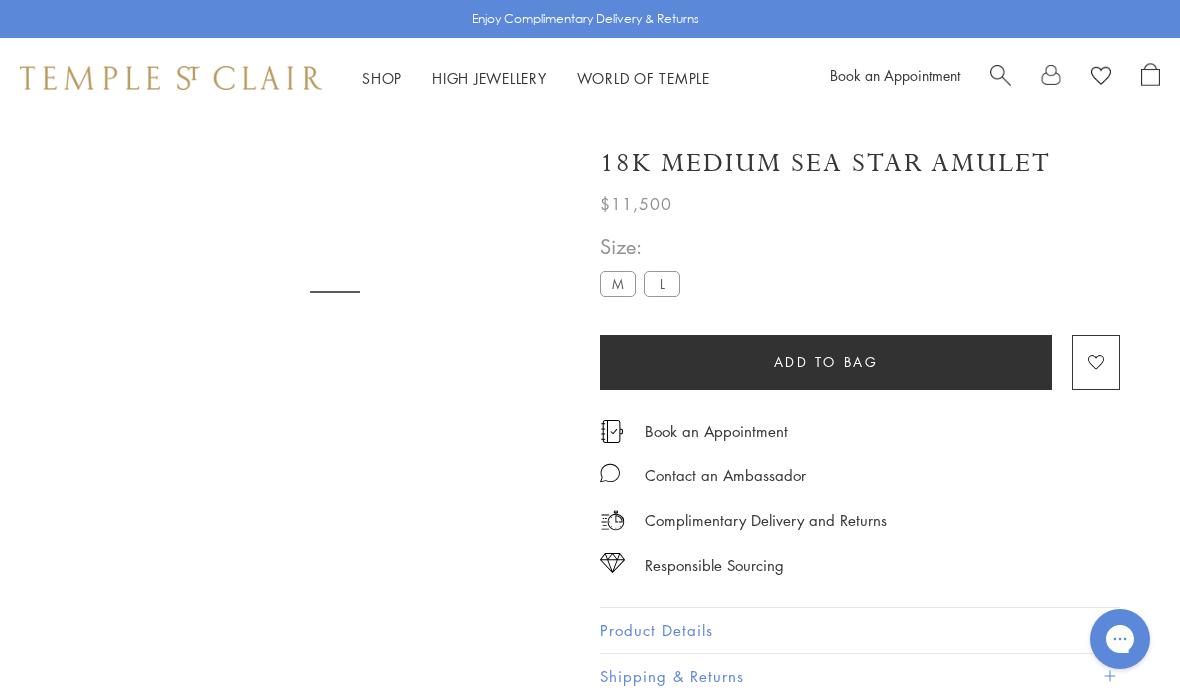 scroll, scrollTop: 0, scrollLeft: 0, axis: both 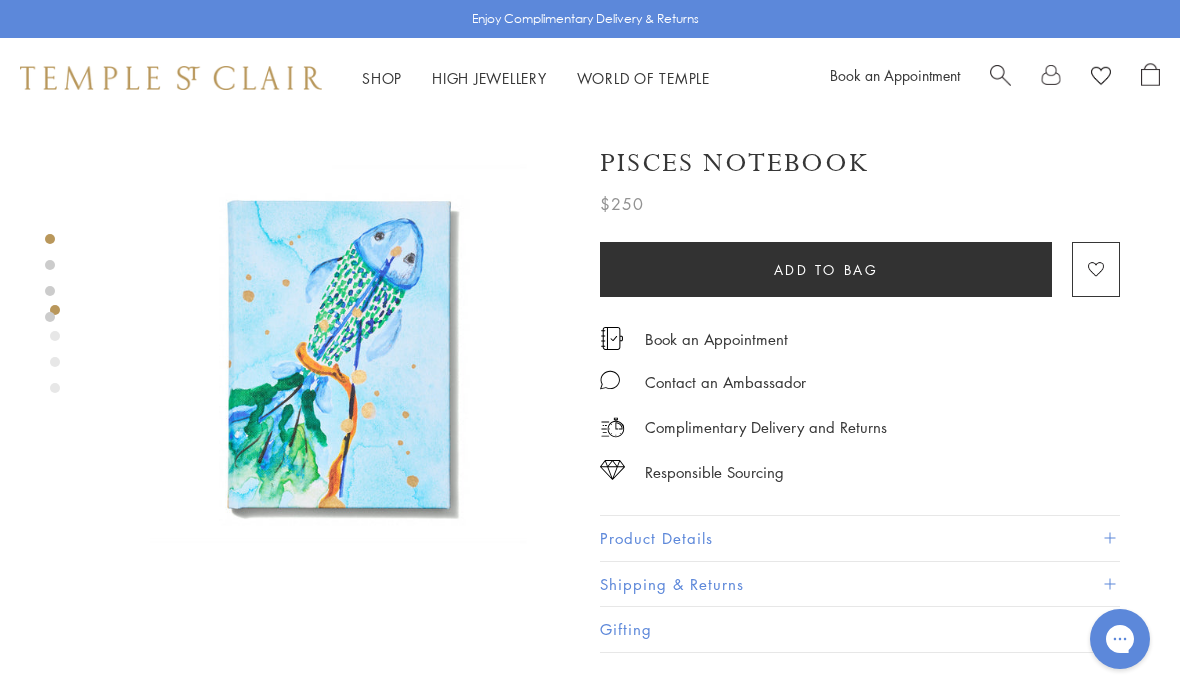 click at bounding box center [1109, 538] 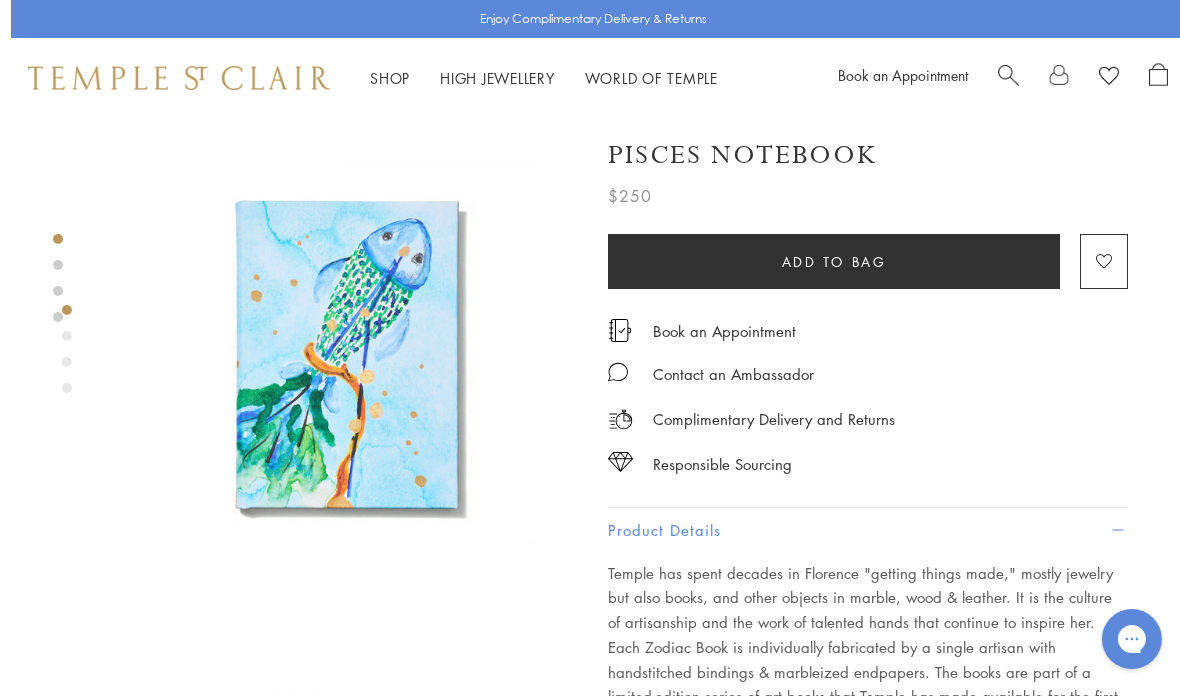 scroll, scrollTop: 0, scrollLeft: 0, axis: both 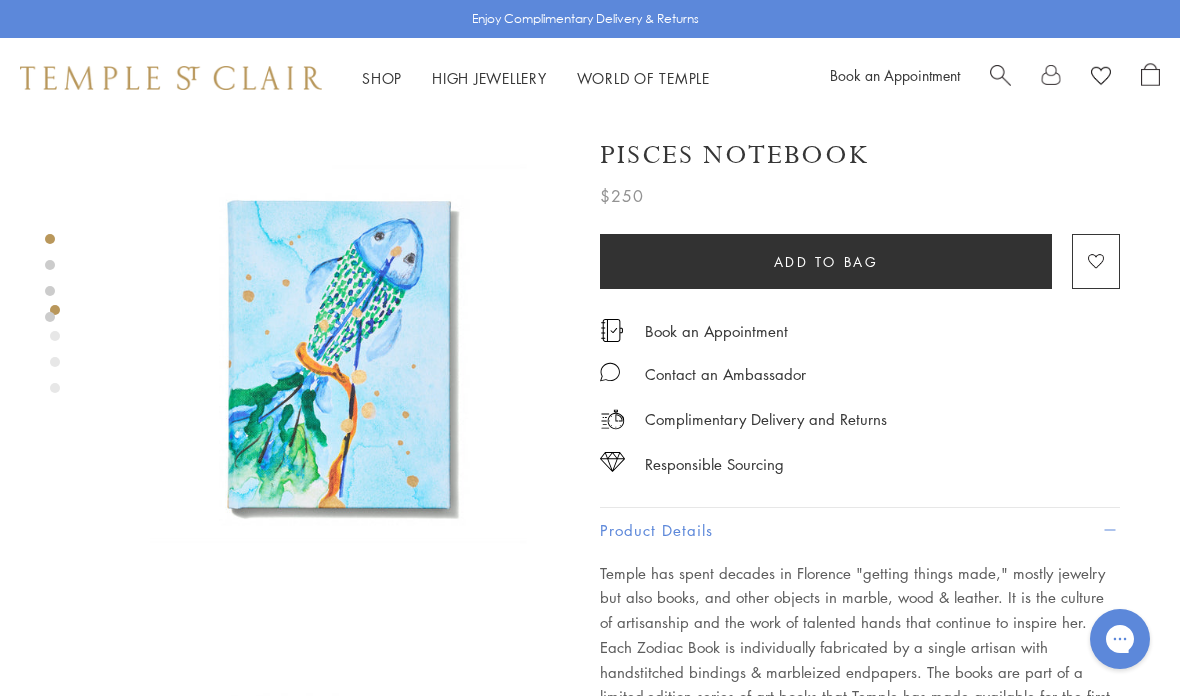 click on "Add to bag" at bounding box center [826, 262] 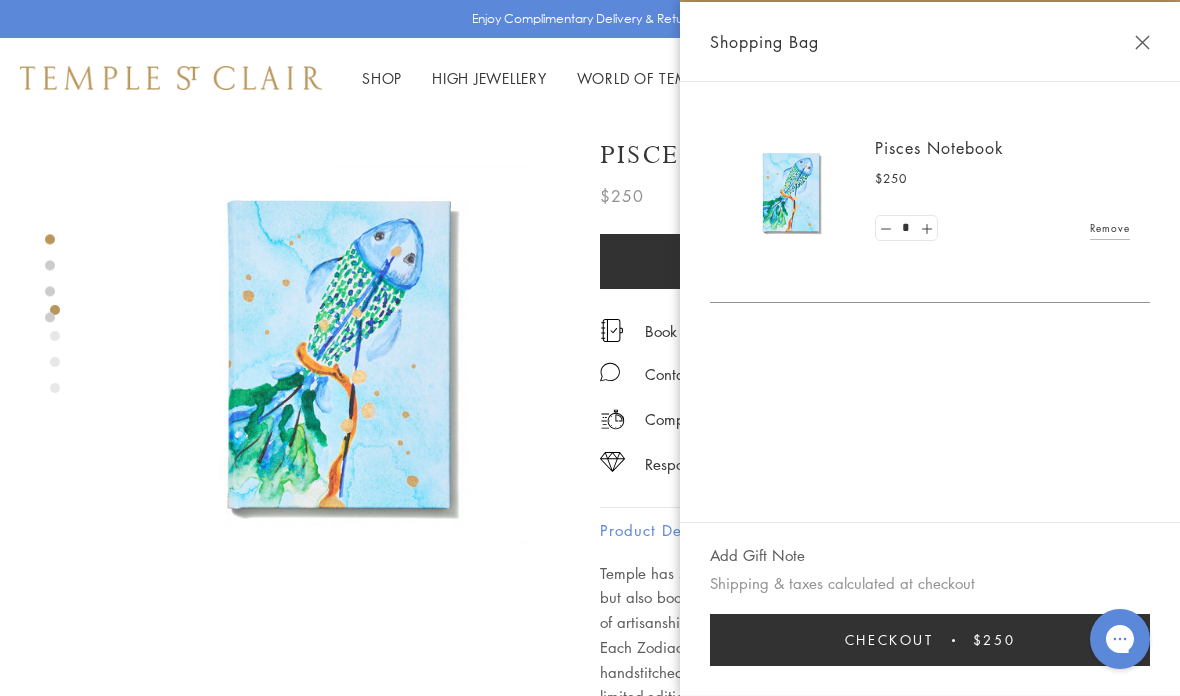 click on "Shop Shop" at bounding box center (382, 78) 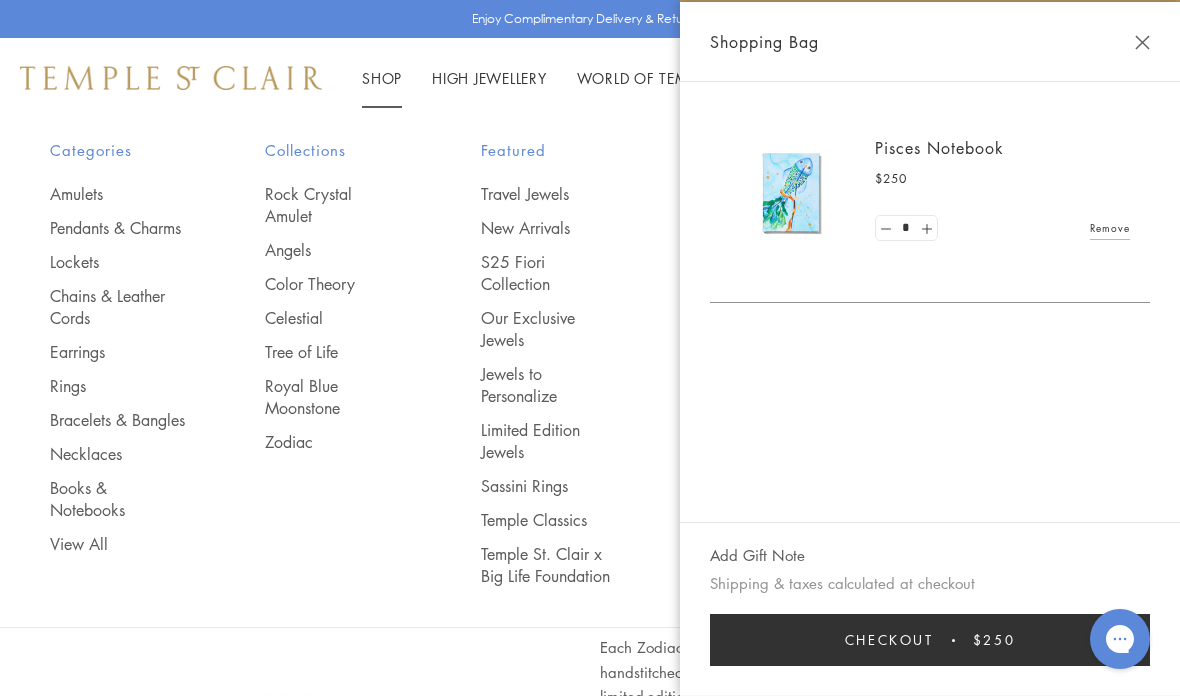click on "Pendants & Charms" at bounding box center (117, 228) 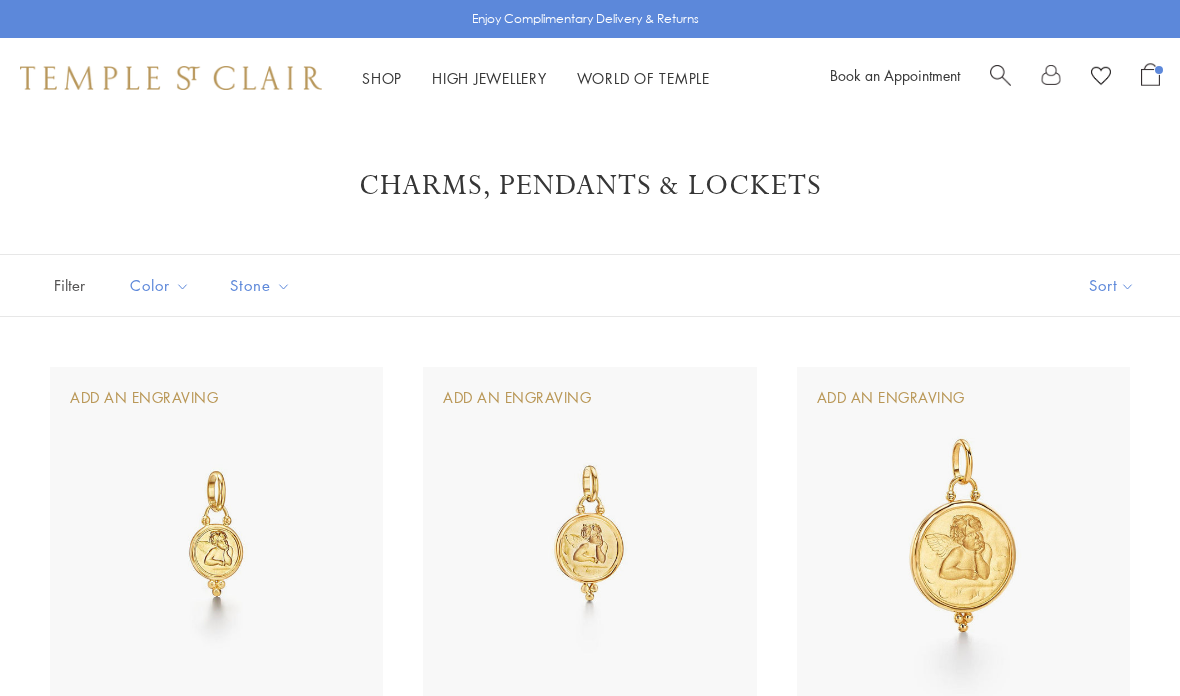 scroll, scrollTop: 0, scrollLeft: 0, axis: both 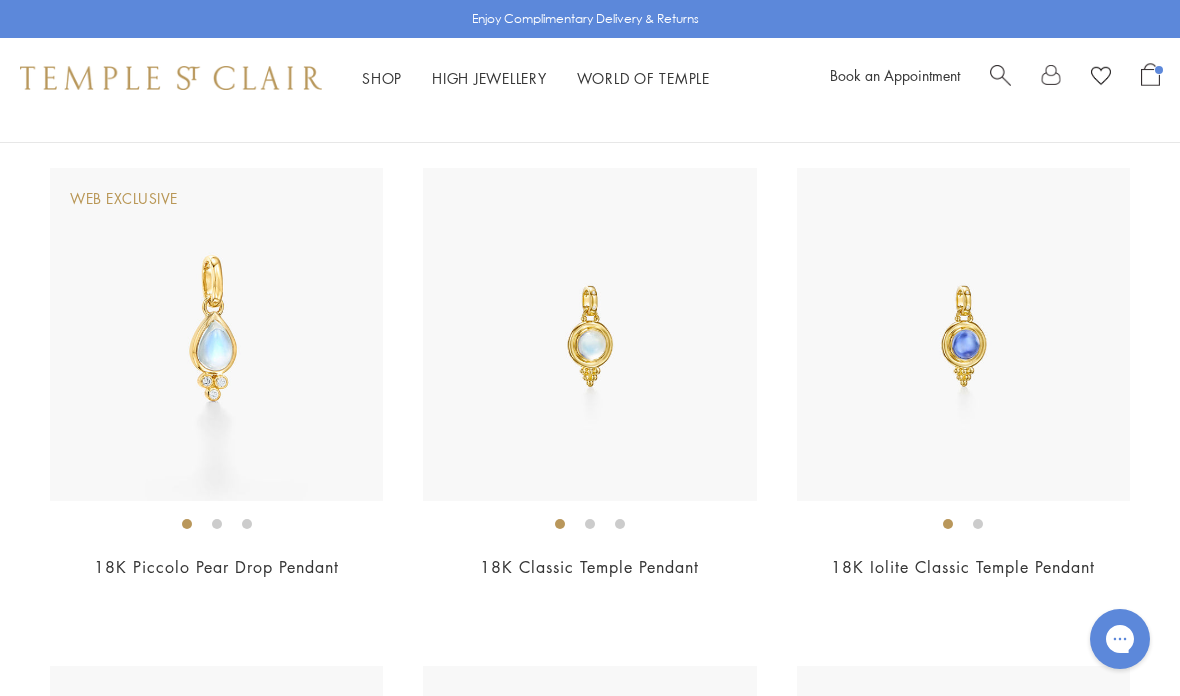 click on "18K Iolite Classic Temple Pendant" at bounding box center [963, 567] 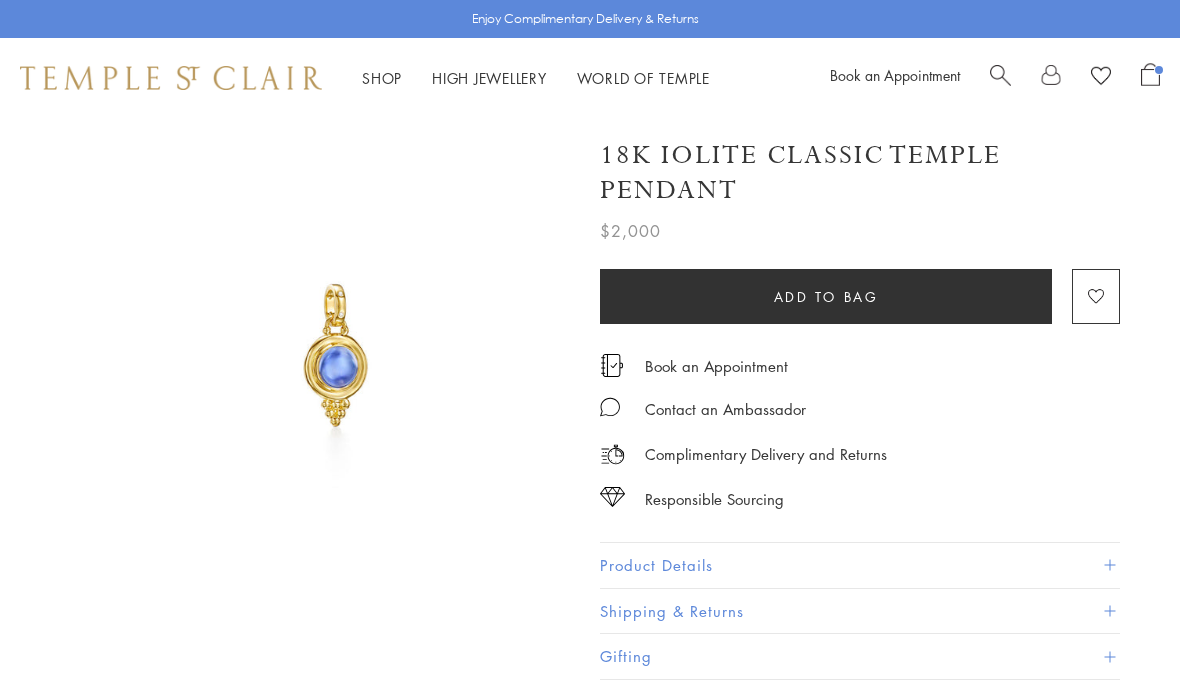 scroll, scrollTop: 0, scrollLeft: 0, axis: both 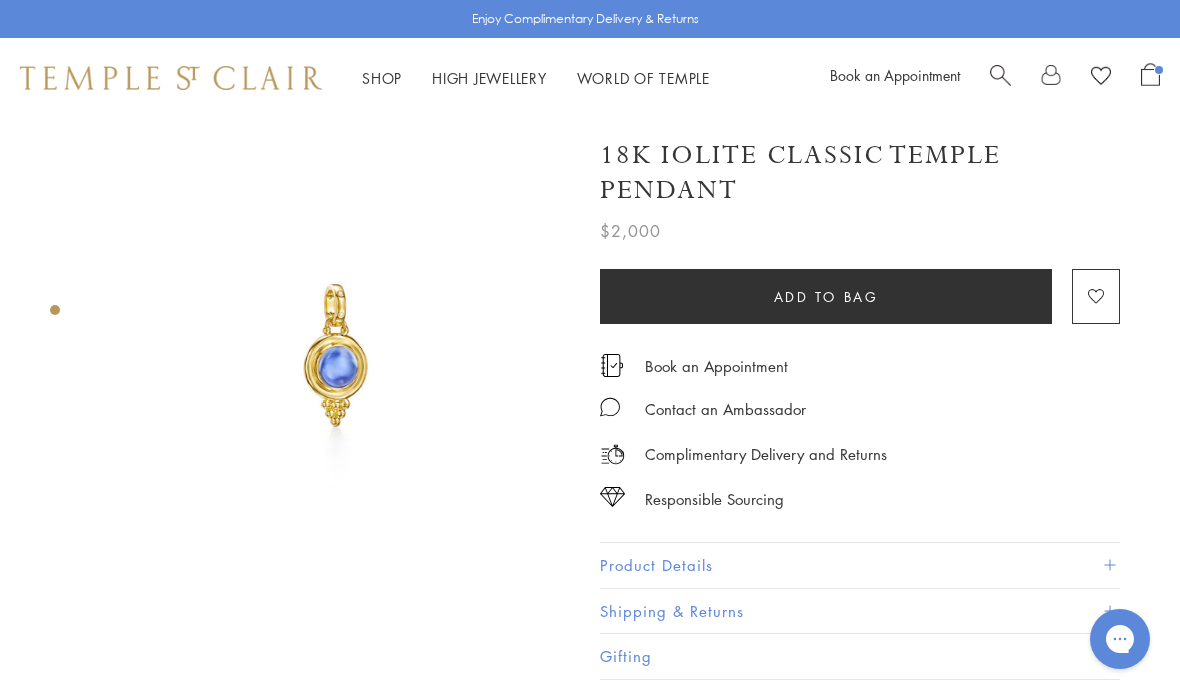click on "Shop Shop" at bounding box center (382, 78) 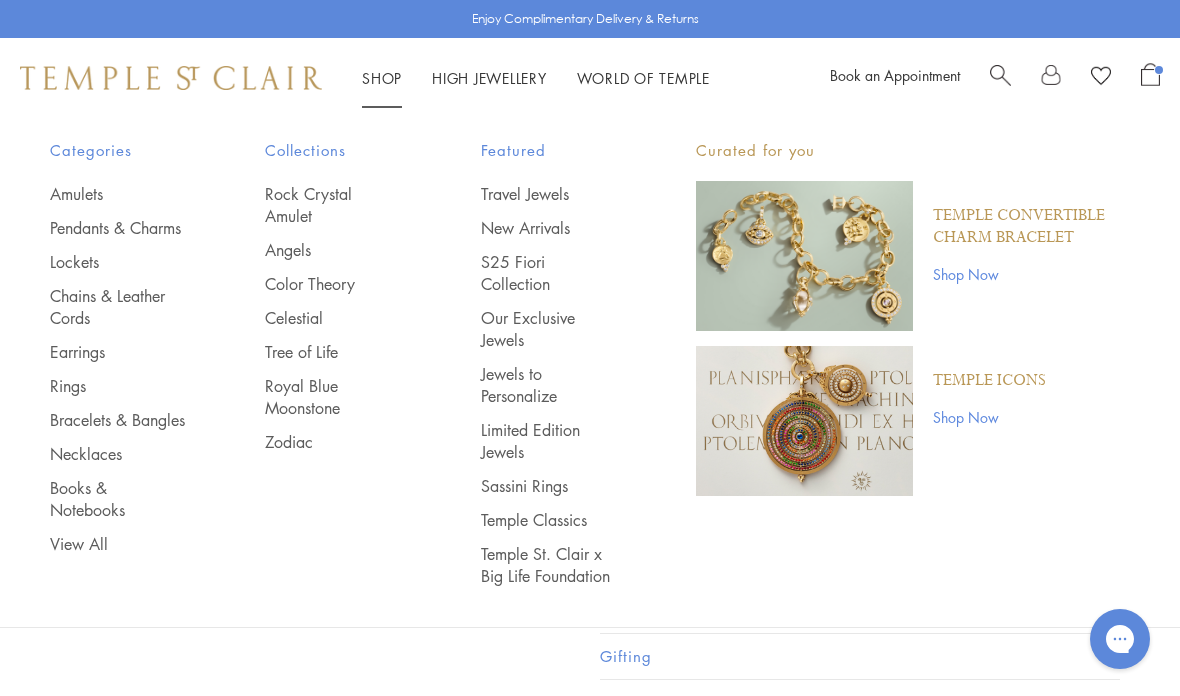 click on "Amulets" at bounding box center [117, 194] 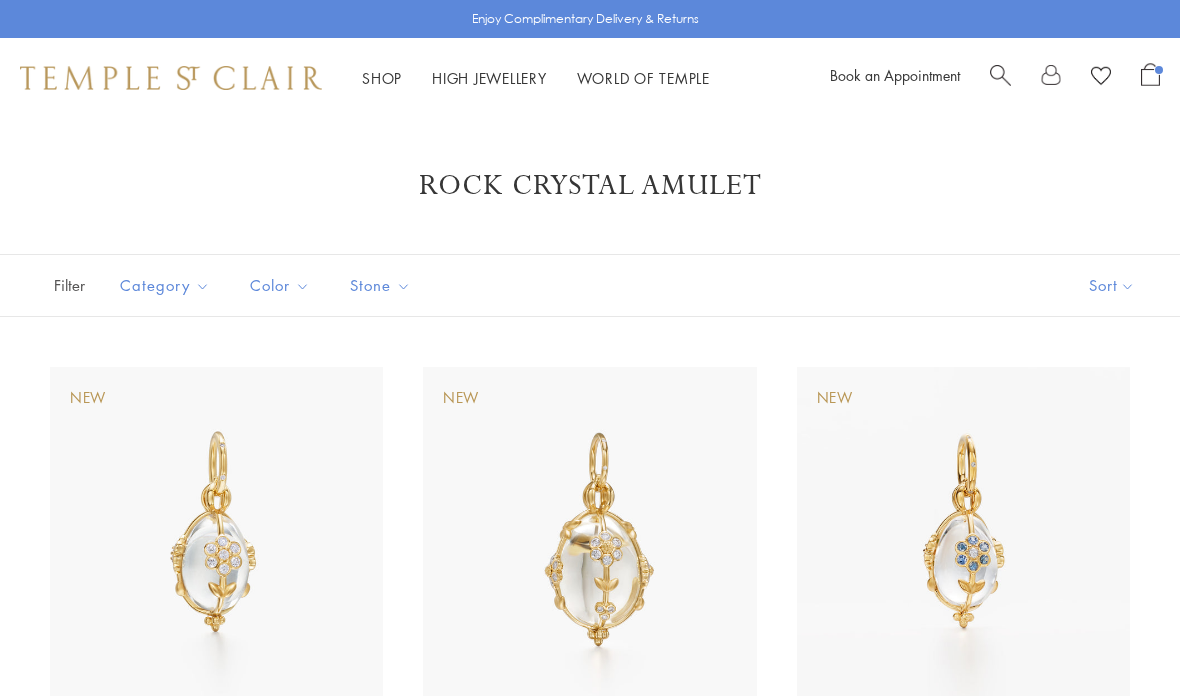 scroll, scrollTop: 0, scrollLeft: 0, axis: both 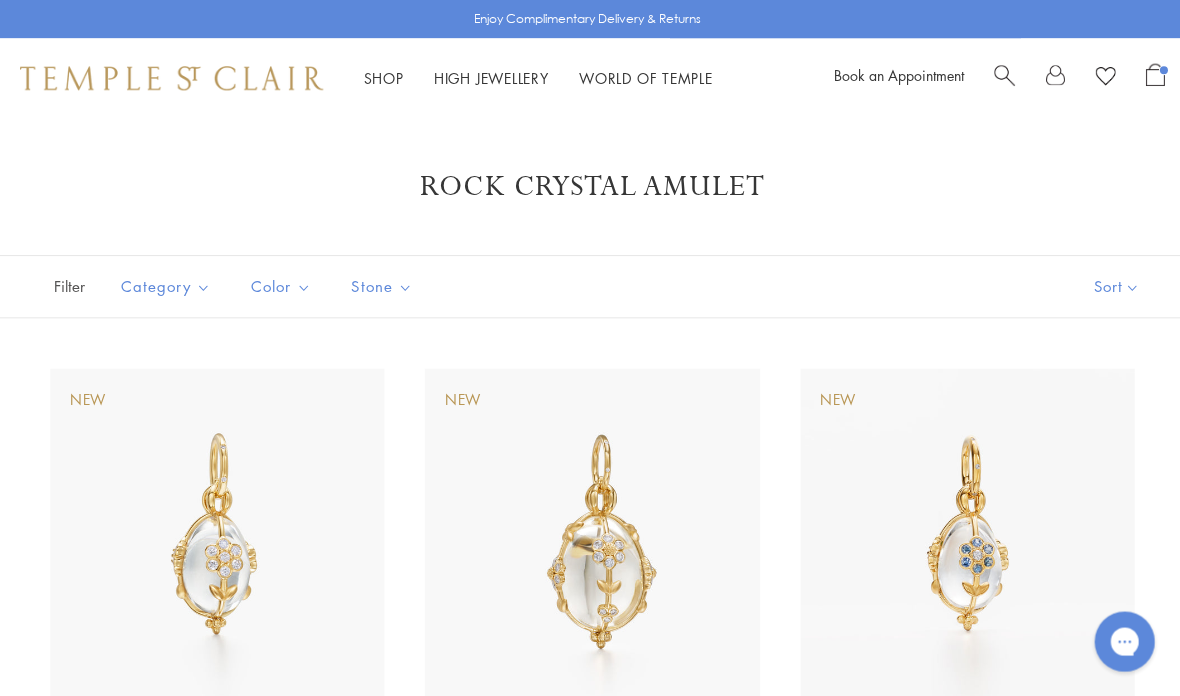 click at bounding box center (216, 533) 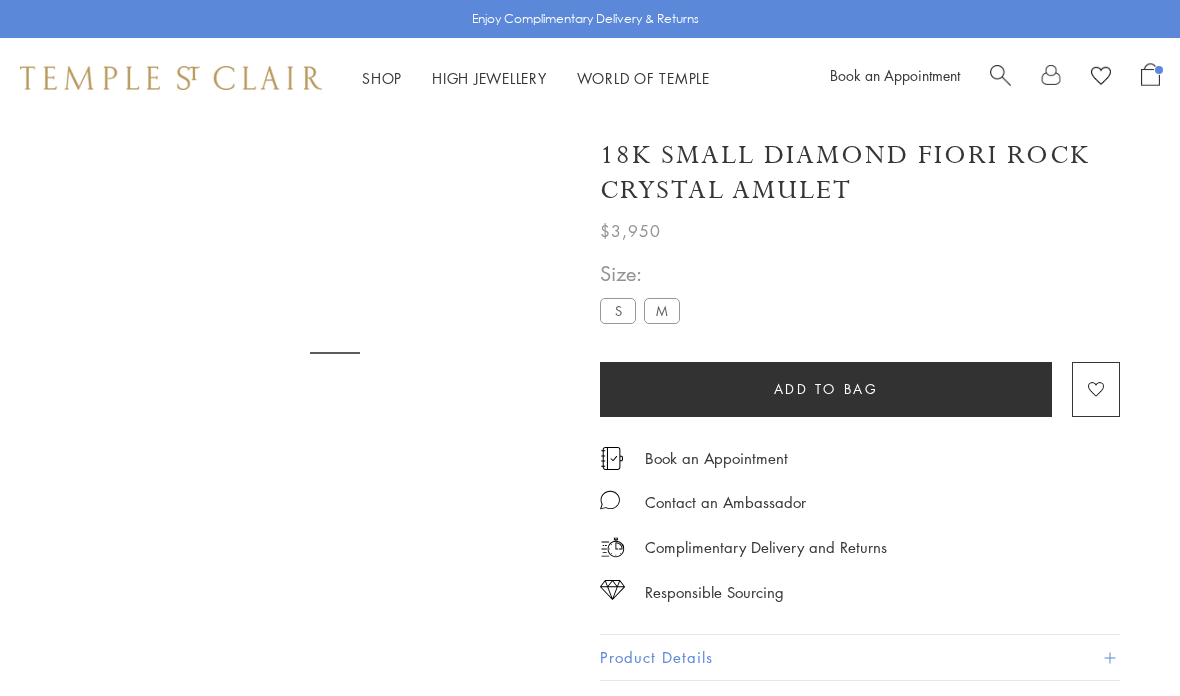 scroll, scrollTop: 61, scrollLeft: 0, axis: vertical 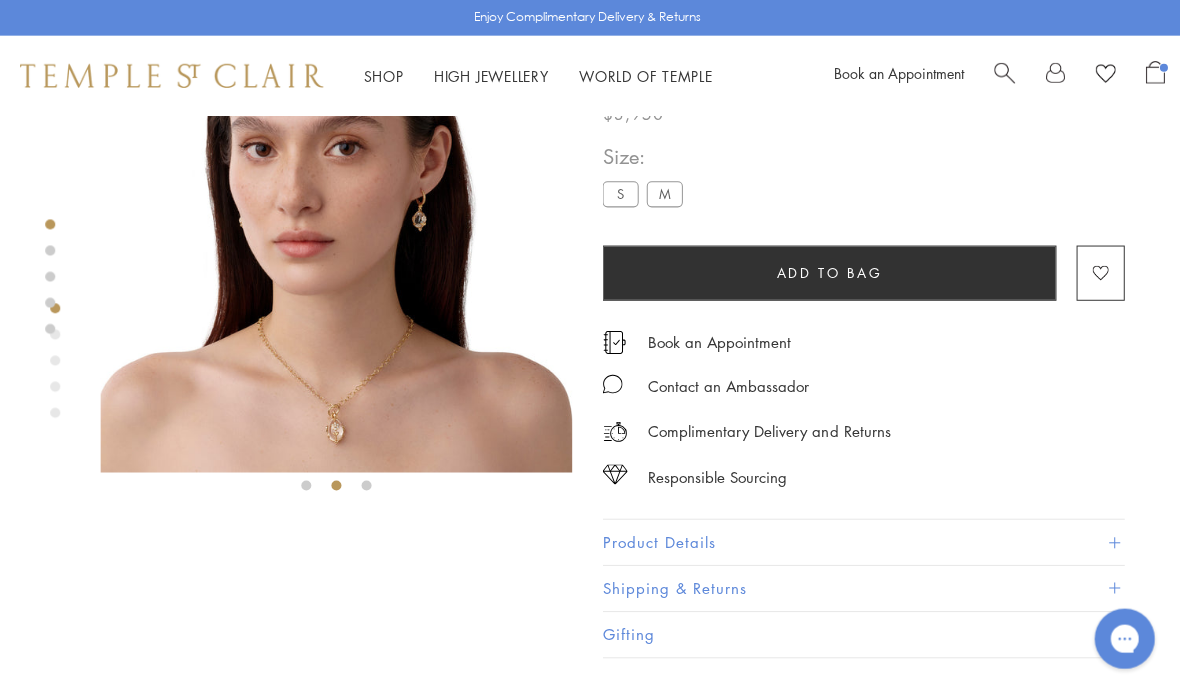 click on "M" at bounding box center [662, 195] 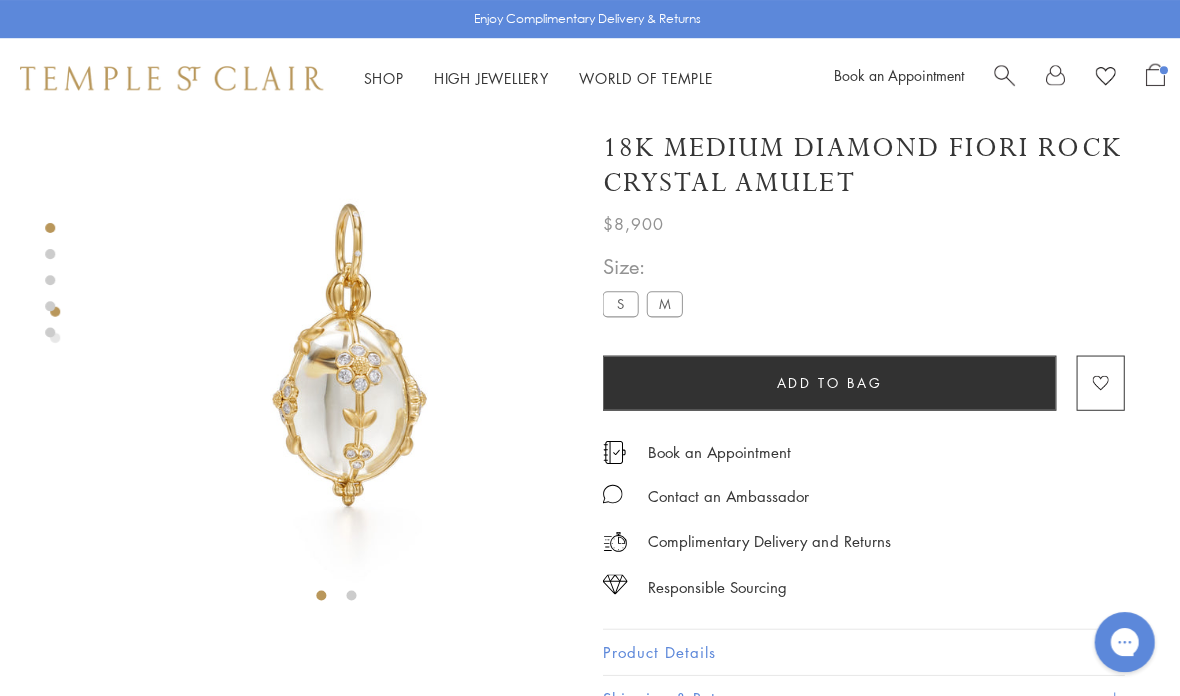 scroll, scrollTop: 0, scrollLeft: 0, axis: both 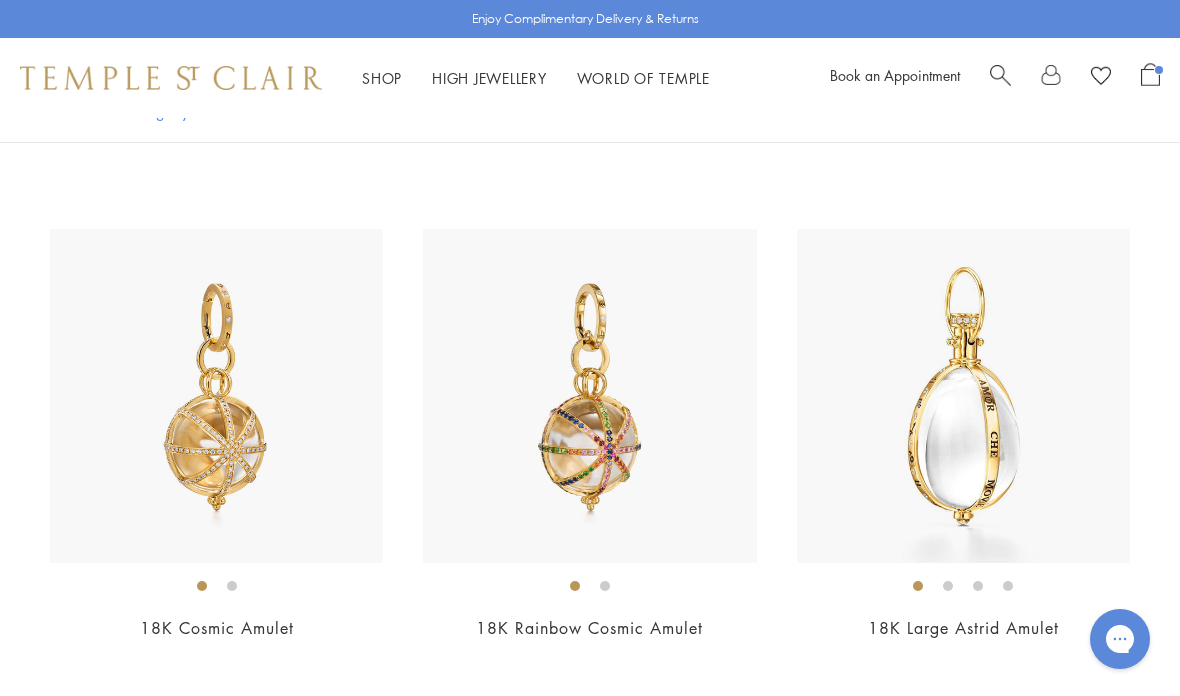 click at bounding box center (589, 395) 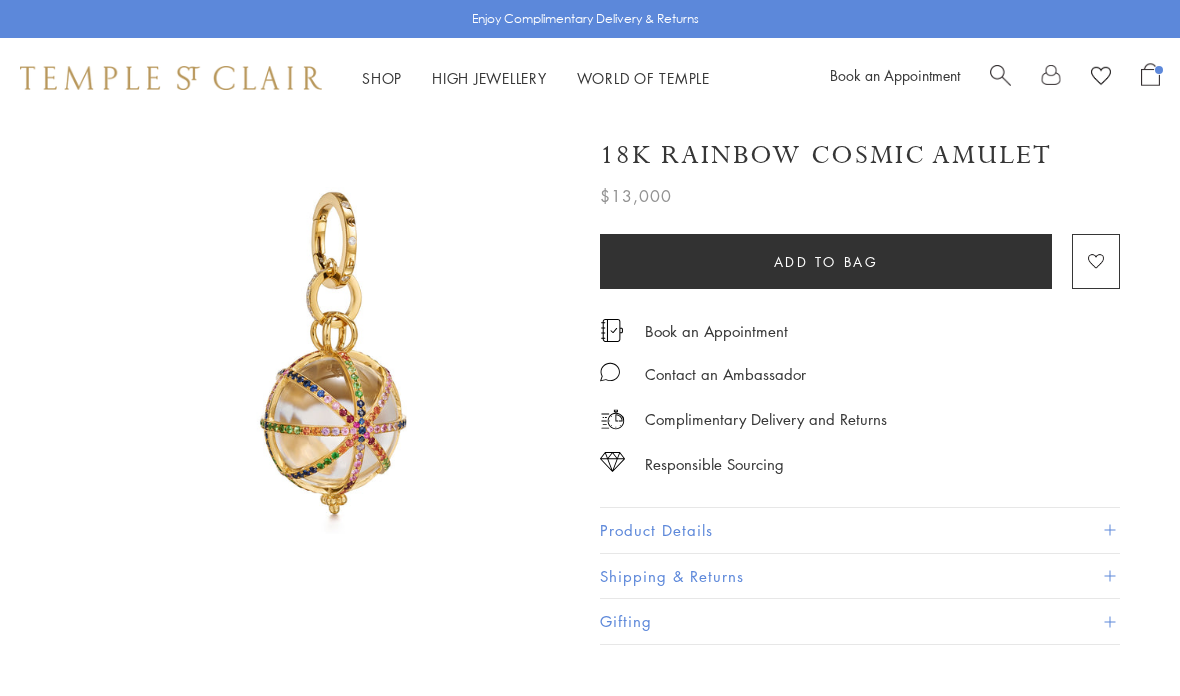 scroll, scrollTop: 0, scrollLeft: 0, axis: both 